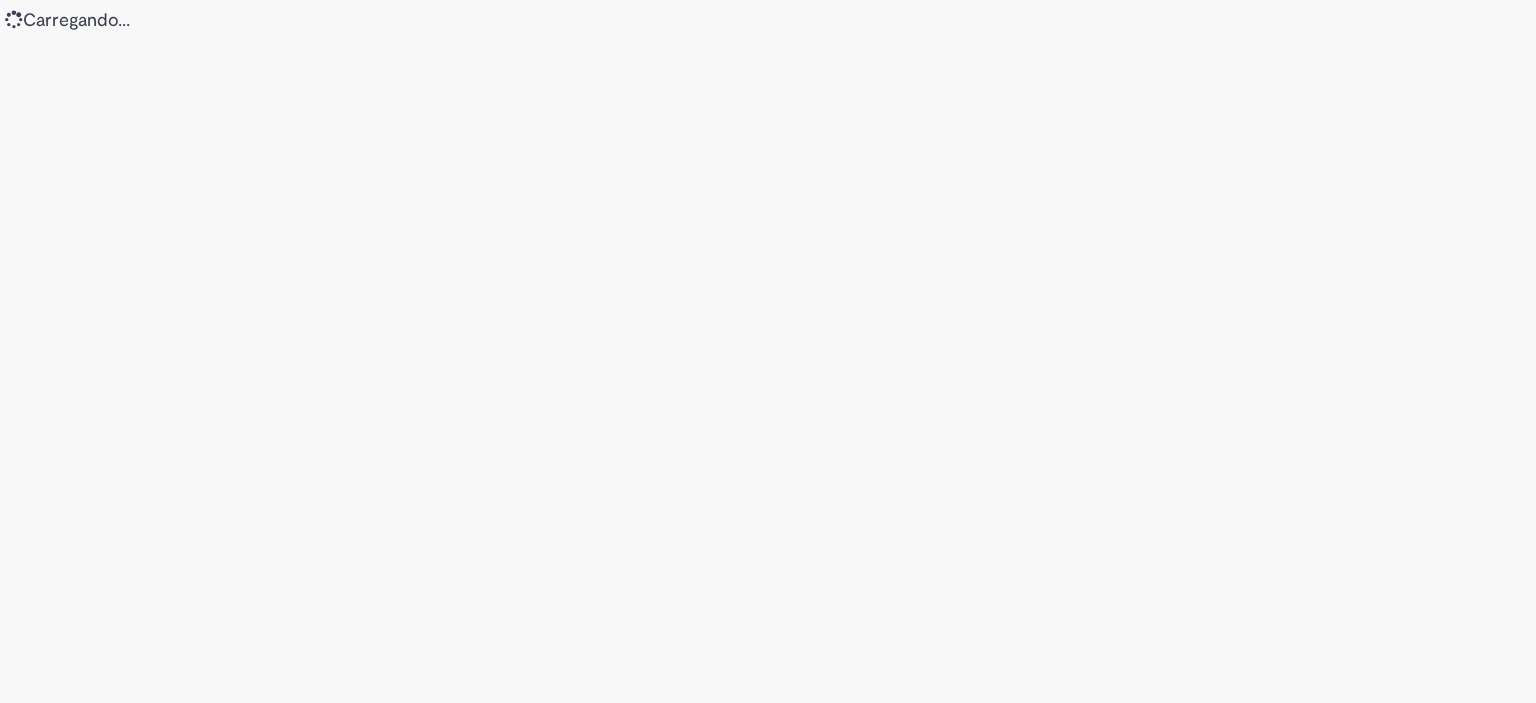 scroll, scrollTop: 0, scrollLeft: 0, axis: both 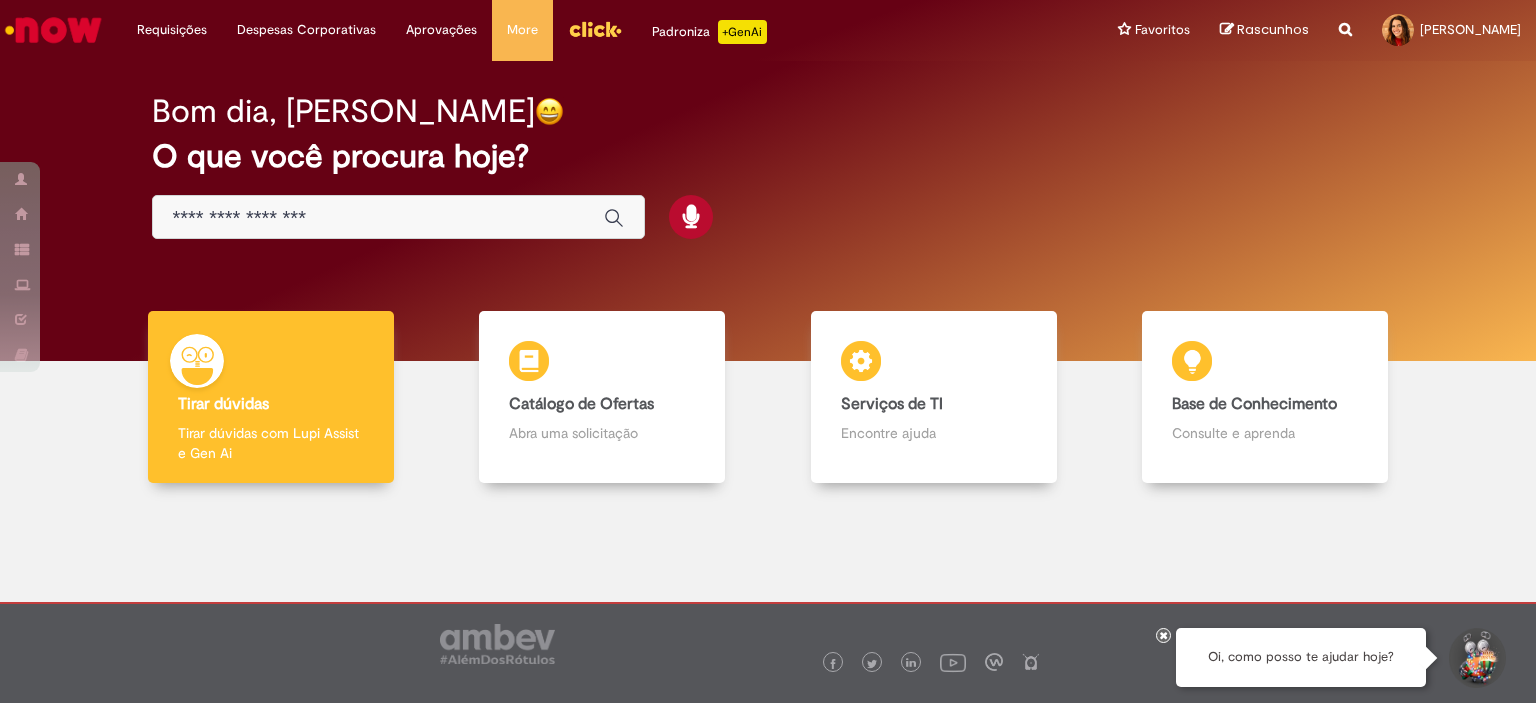 click at bounding box center [378, 218] 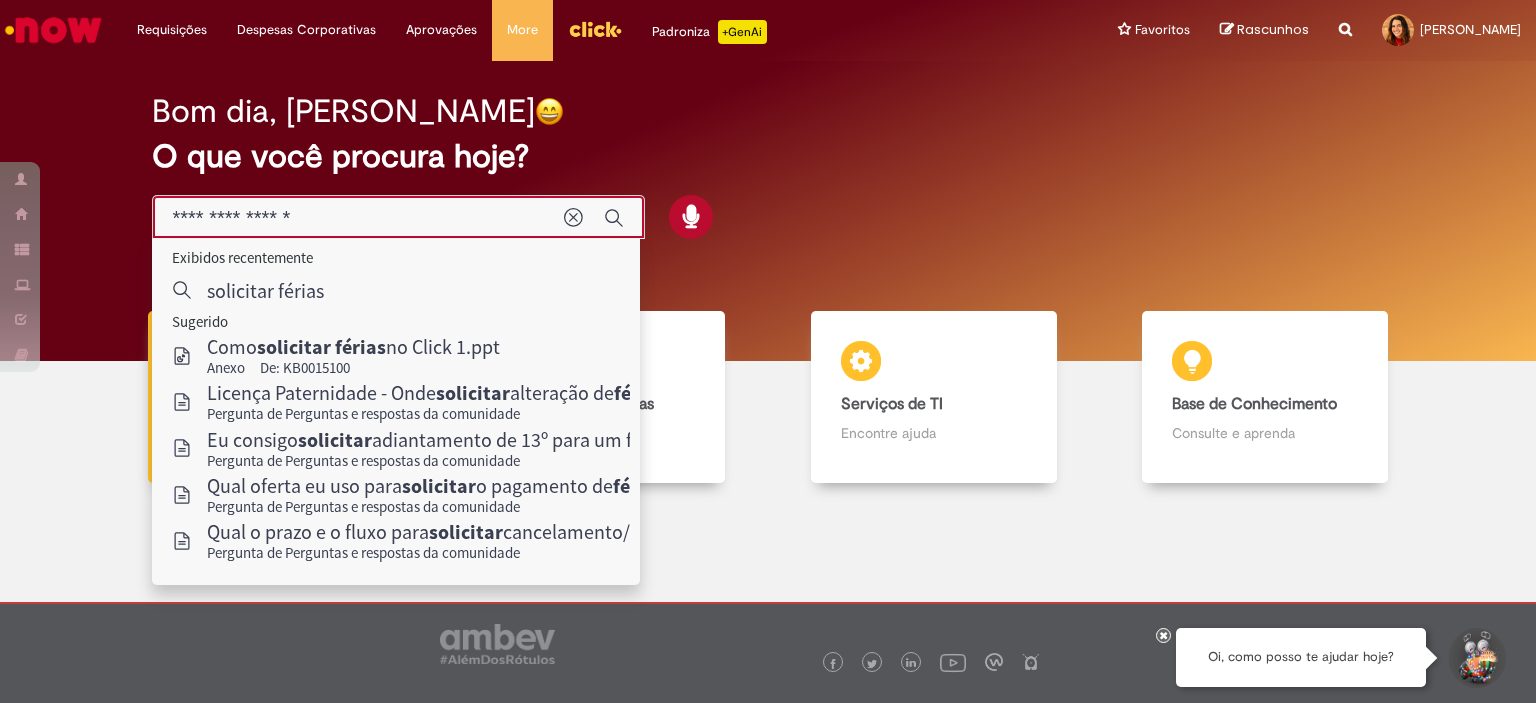 type on "**********" 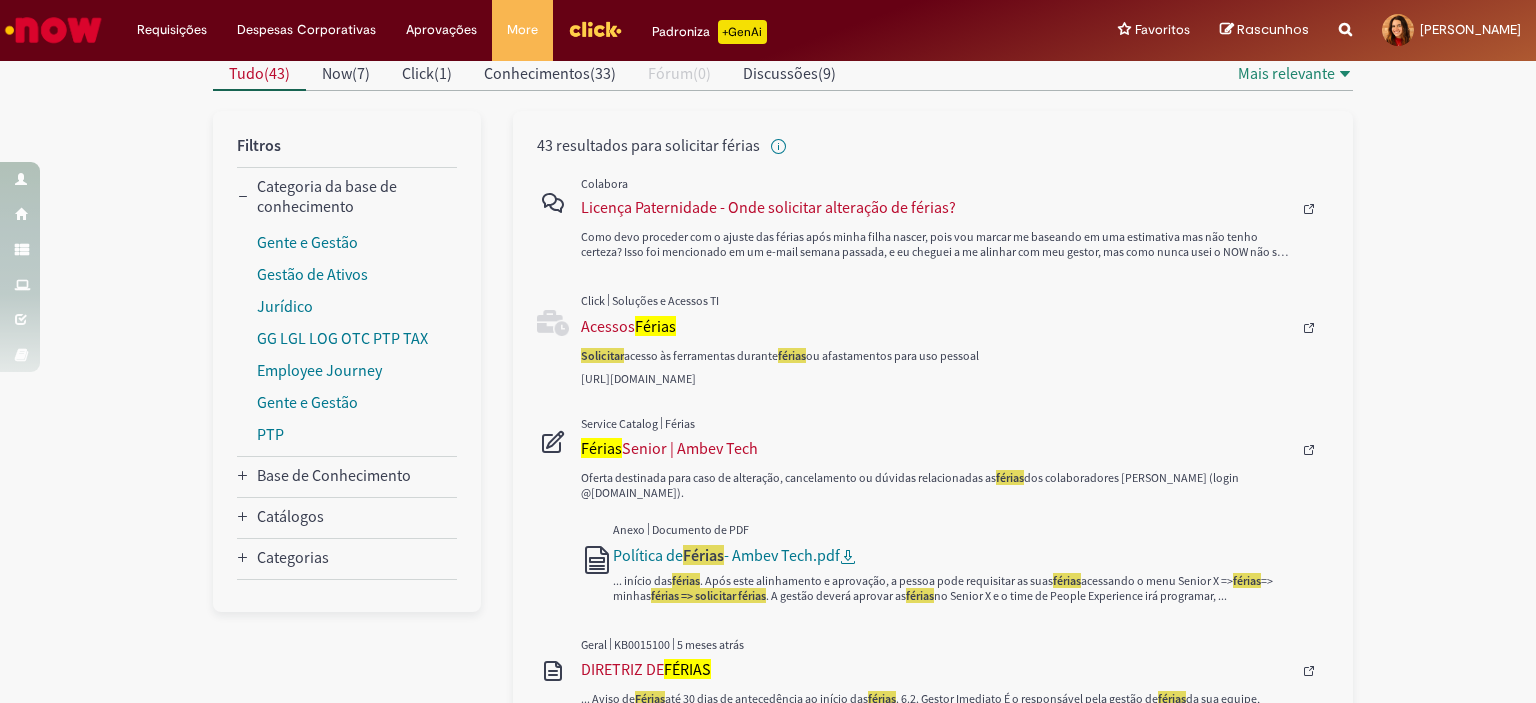 scroll, scrollTop: 0, scrollLeft: 0, axis: both 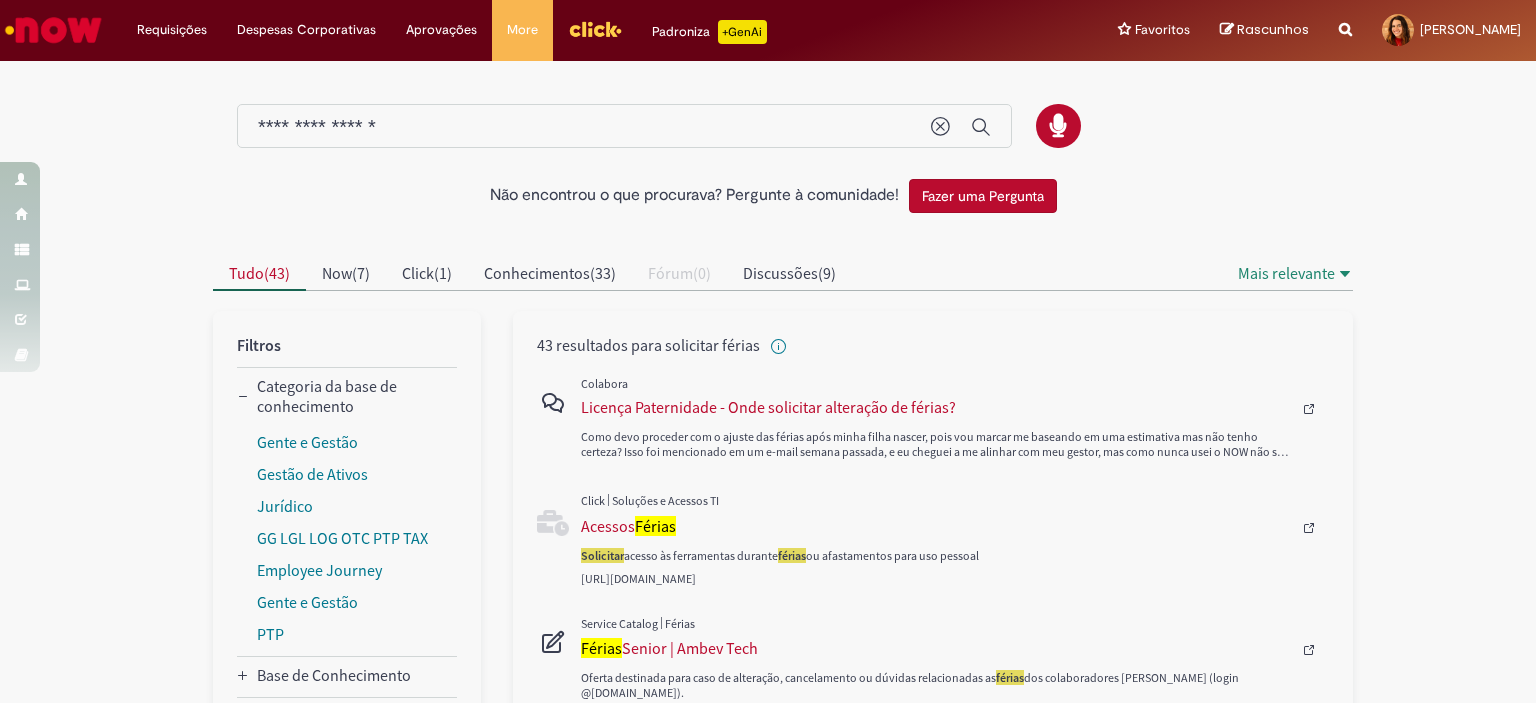 click at bounding box center [595, 29] 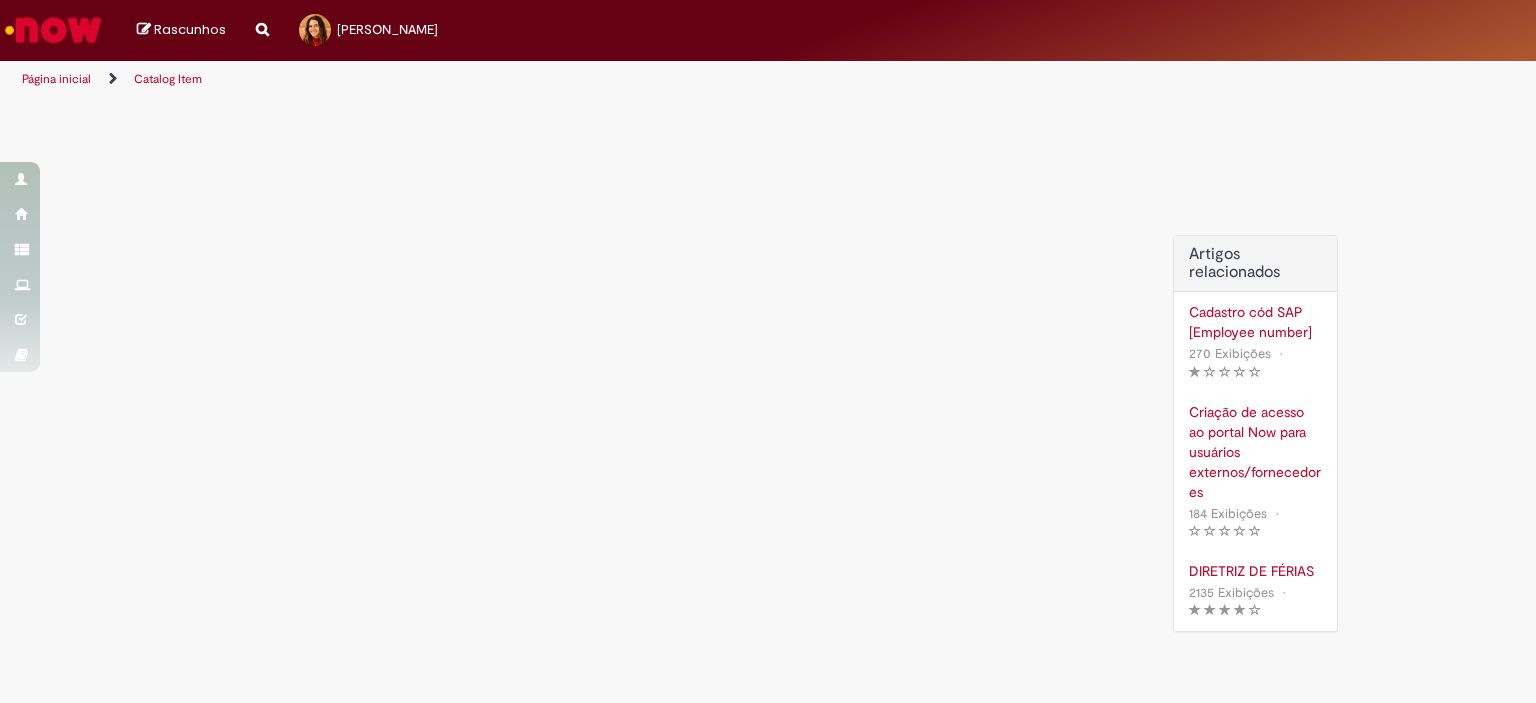 scroll, scrollTop: 0, scrollLeft: 0, axis: both 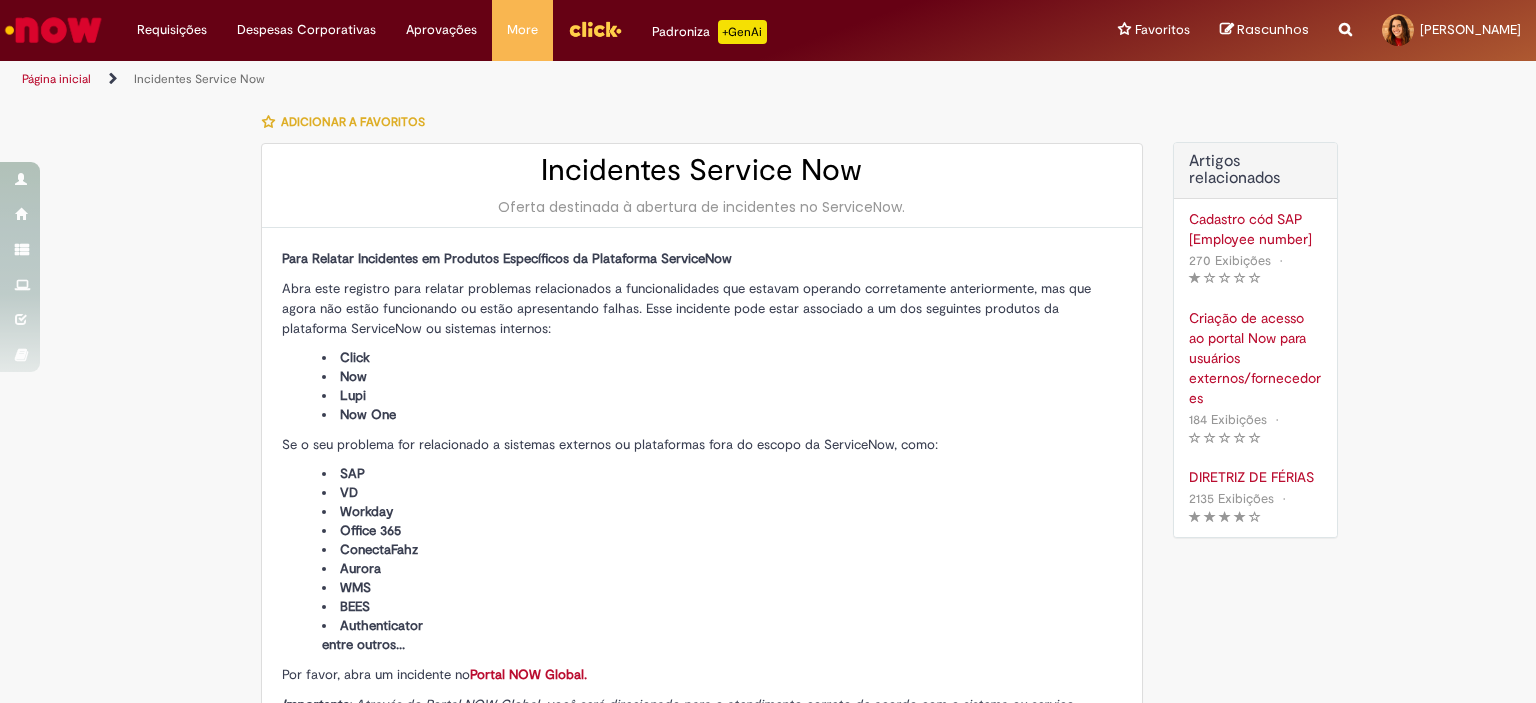 type on "**********" 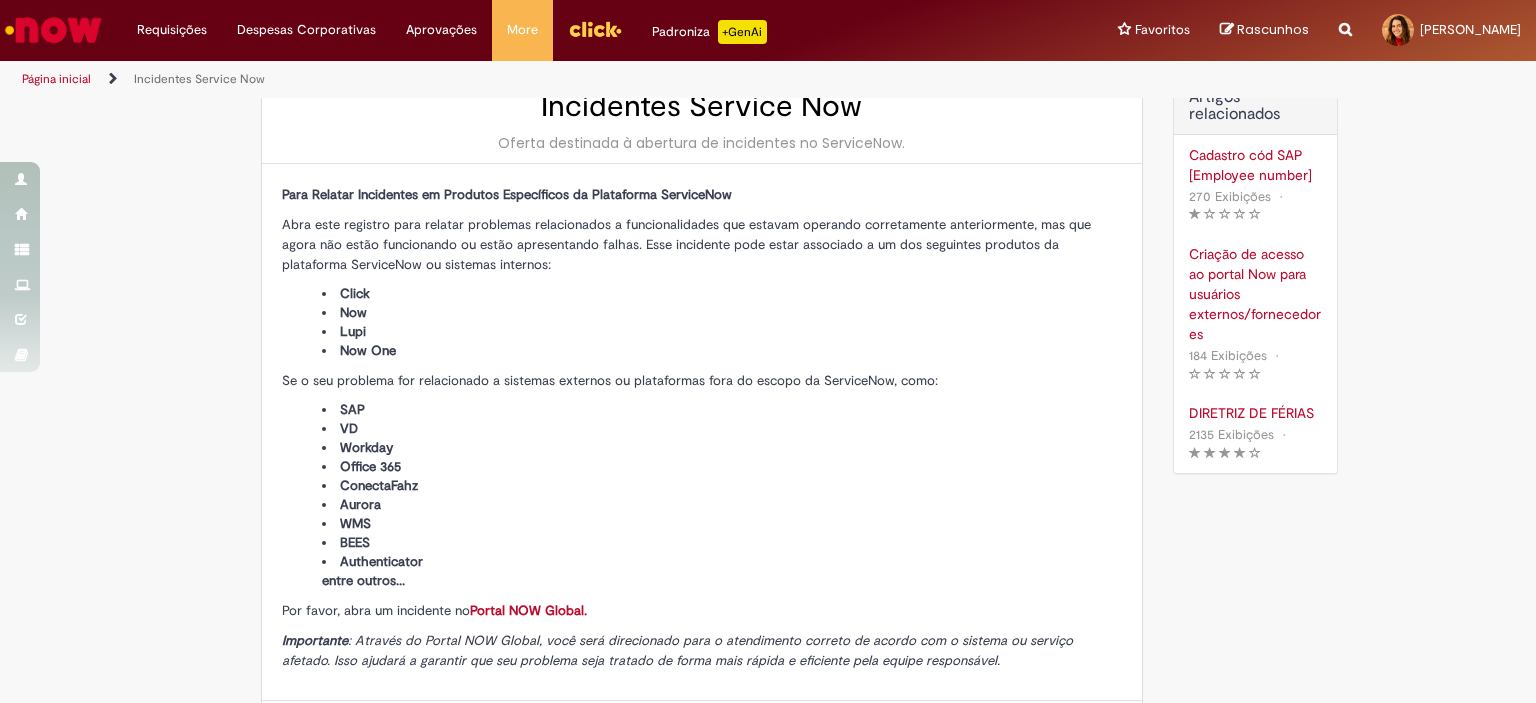 scroll, scrollTop: 0, scrollLeft: 0, axis: both 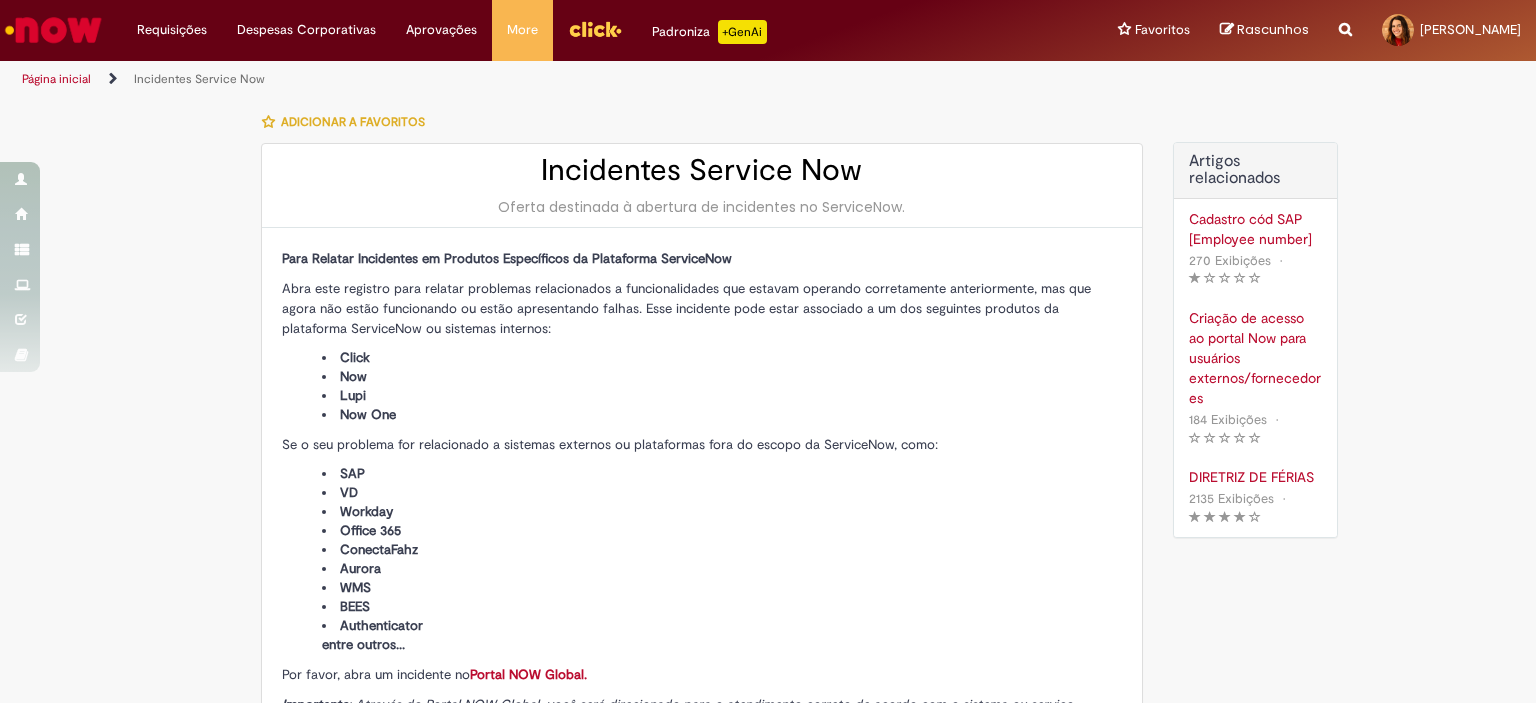 type on "**********" 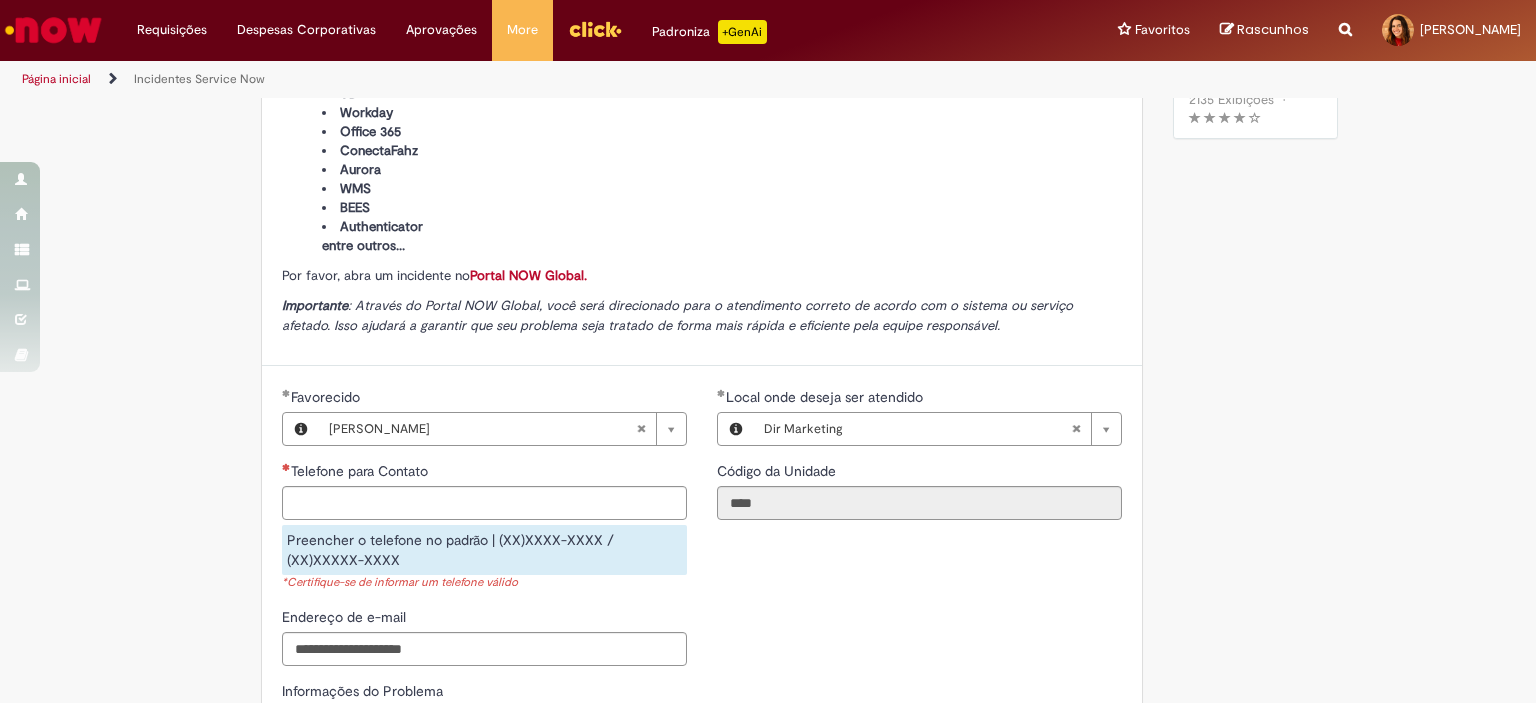 scroll, scrollTop: 500, scrollLeft: 0, axis: vertical 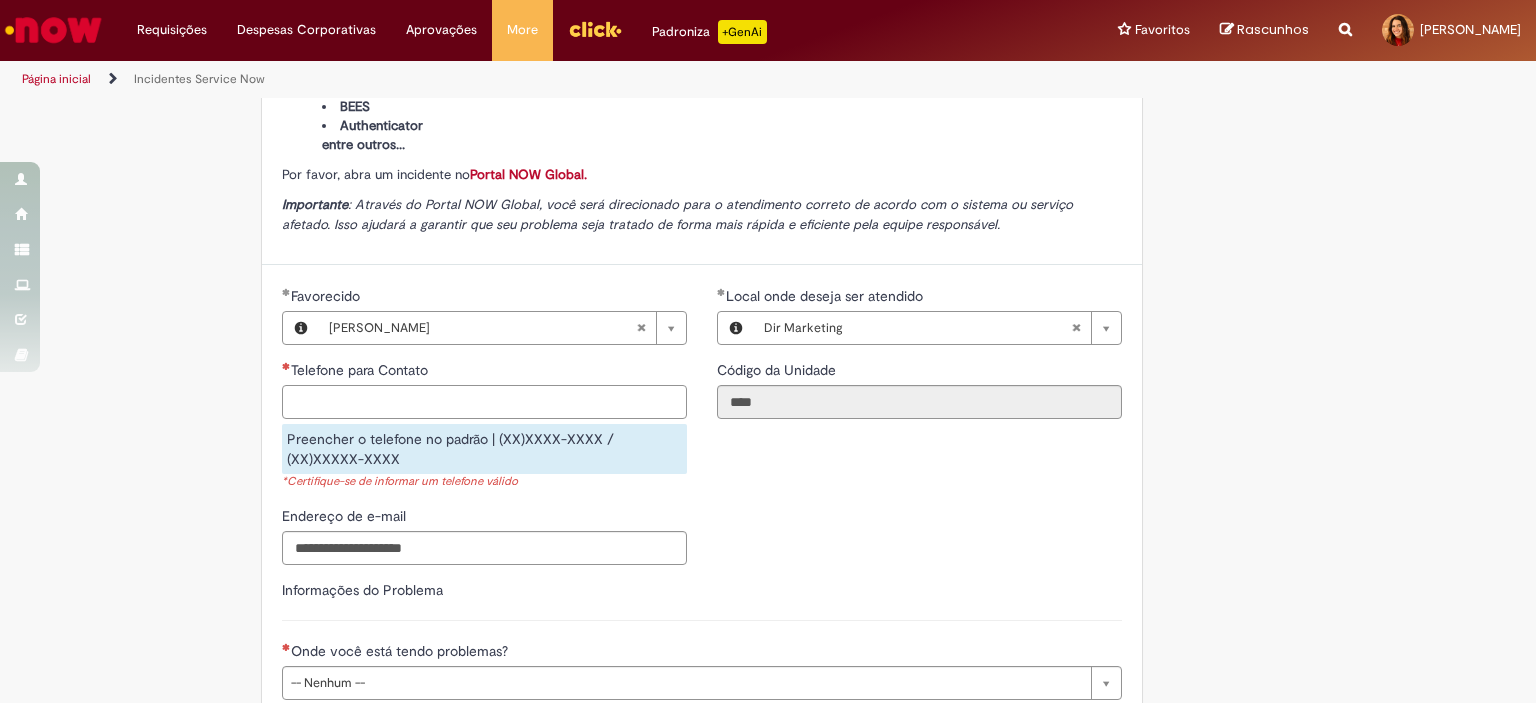 click on "Telefone para Contato" at bounding box center (484, 402) 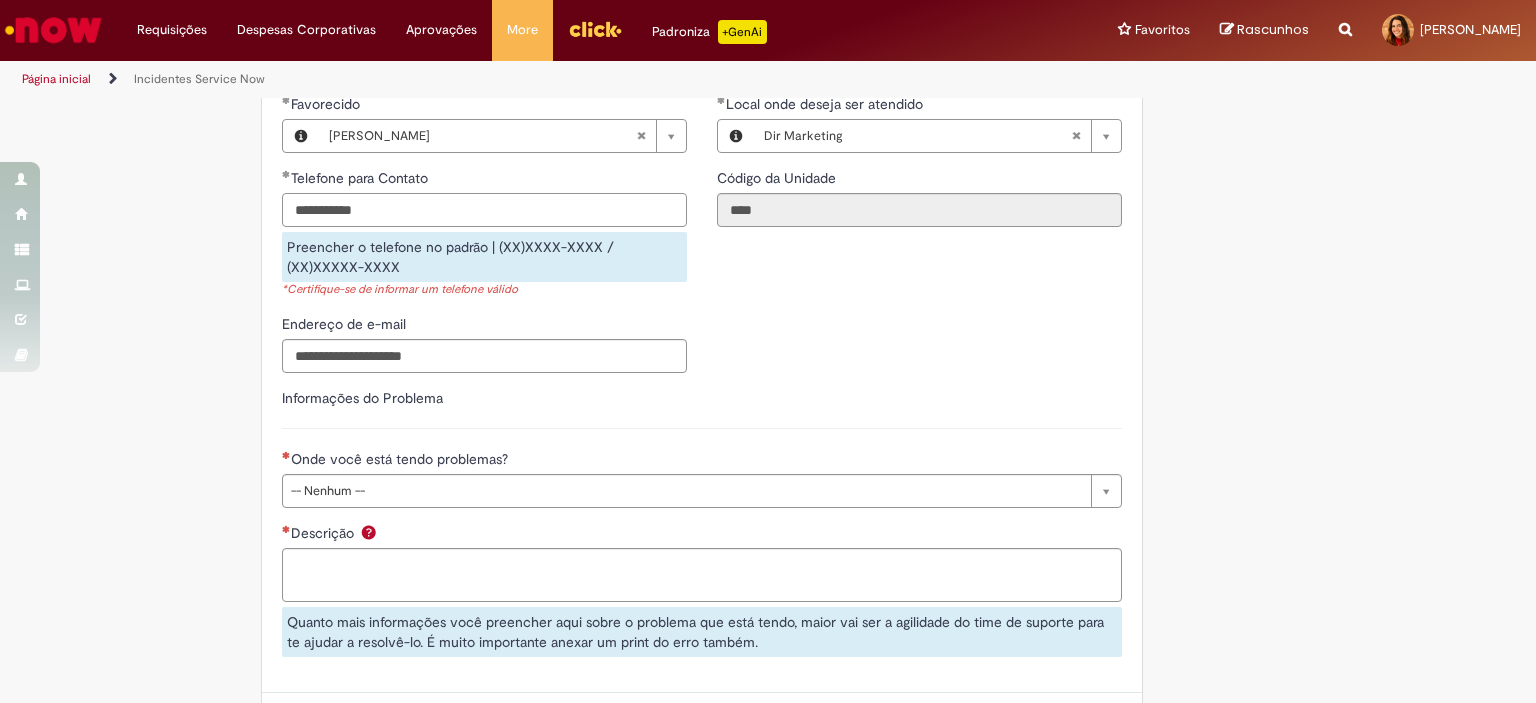 scroll, scrollTop: 700, scrollLeft: 0, axis: vertical 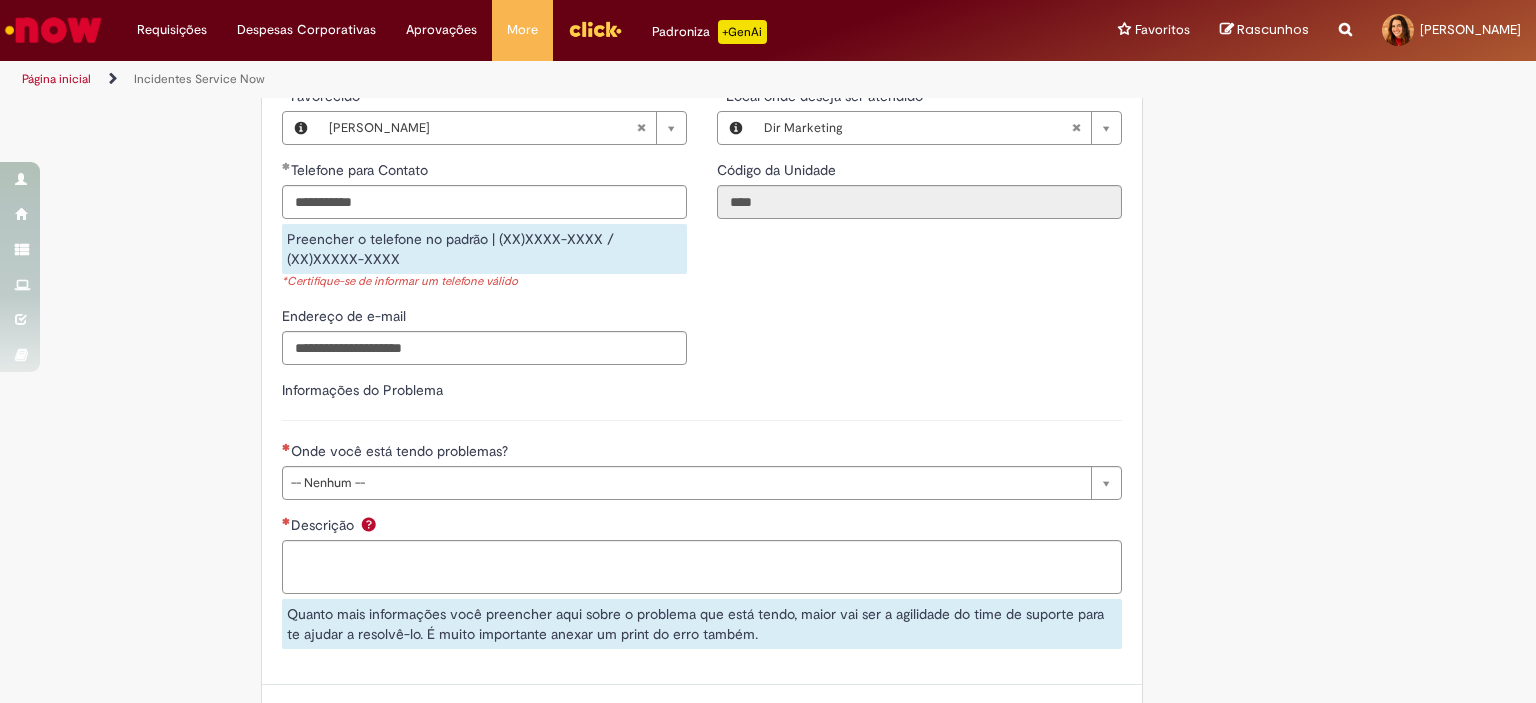 type on "**********" 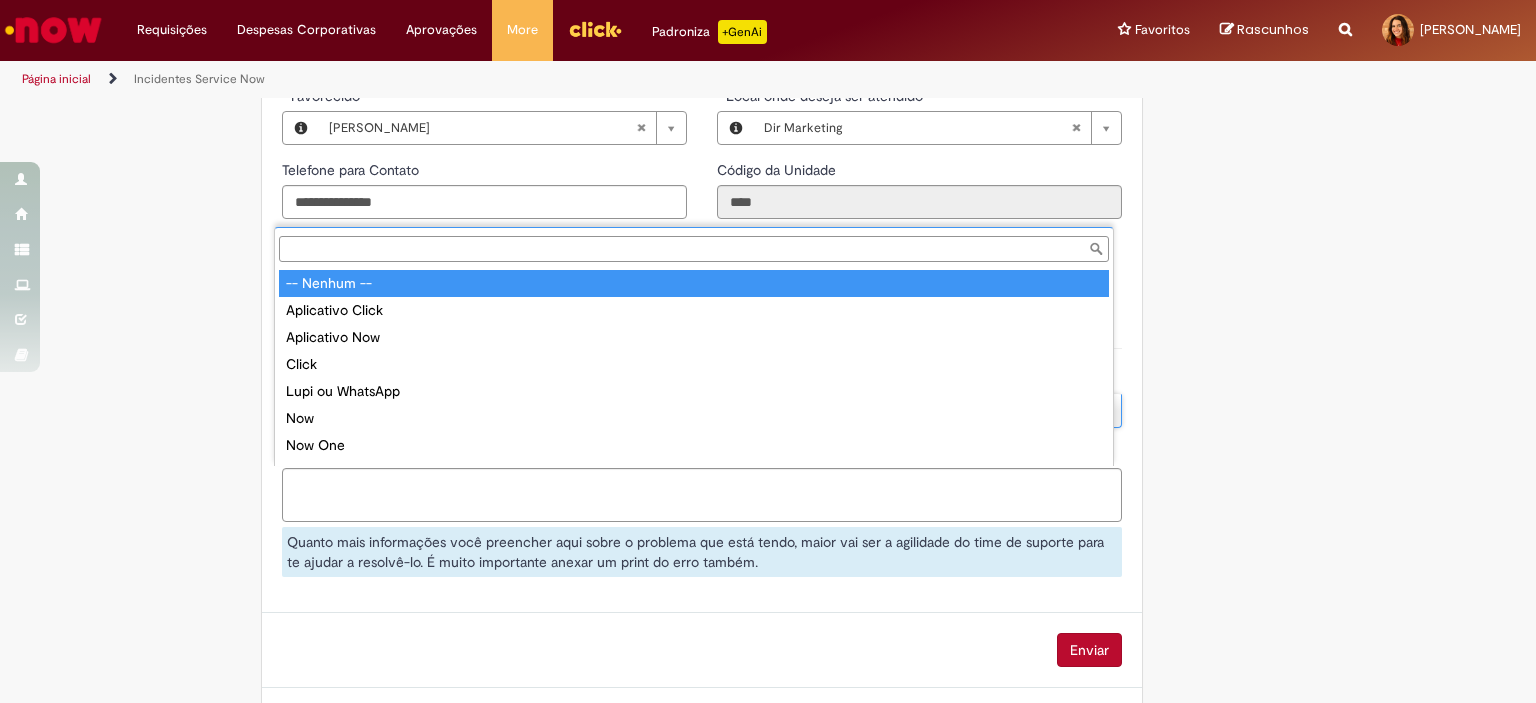 scroll, scrollTop: 16, scrollLeft: 0, axis: vertical 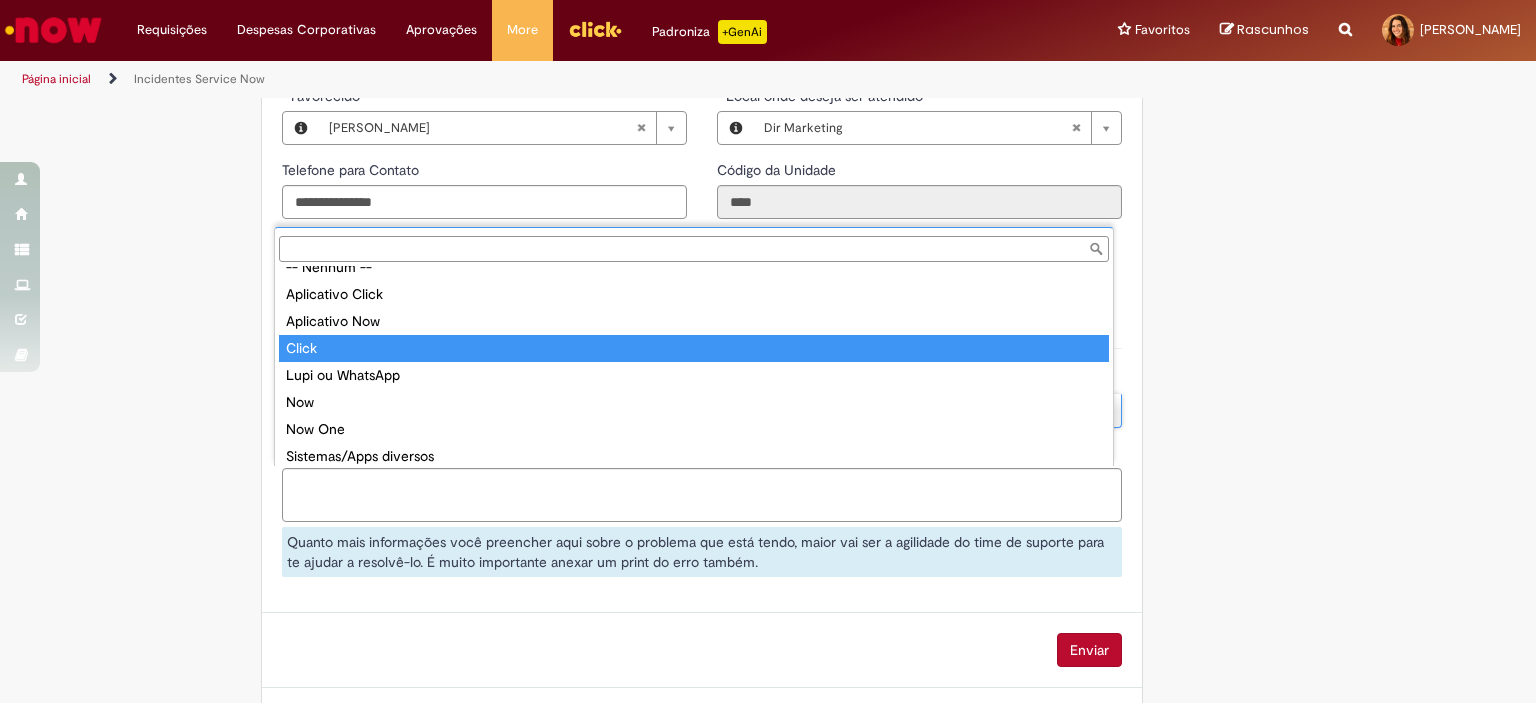 type on "*****" 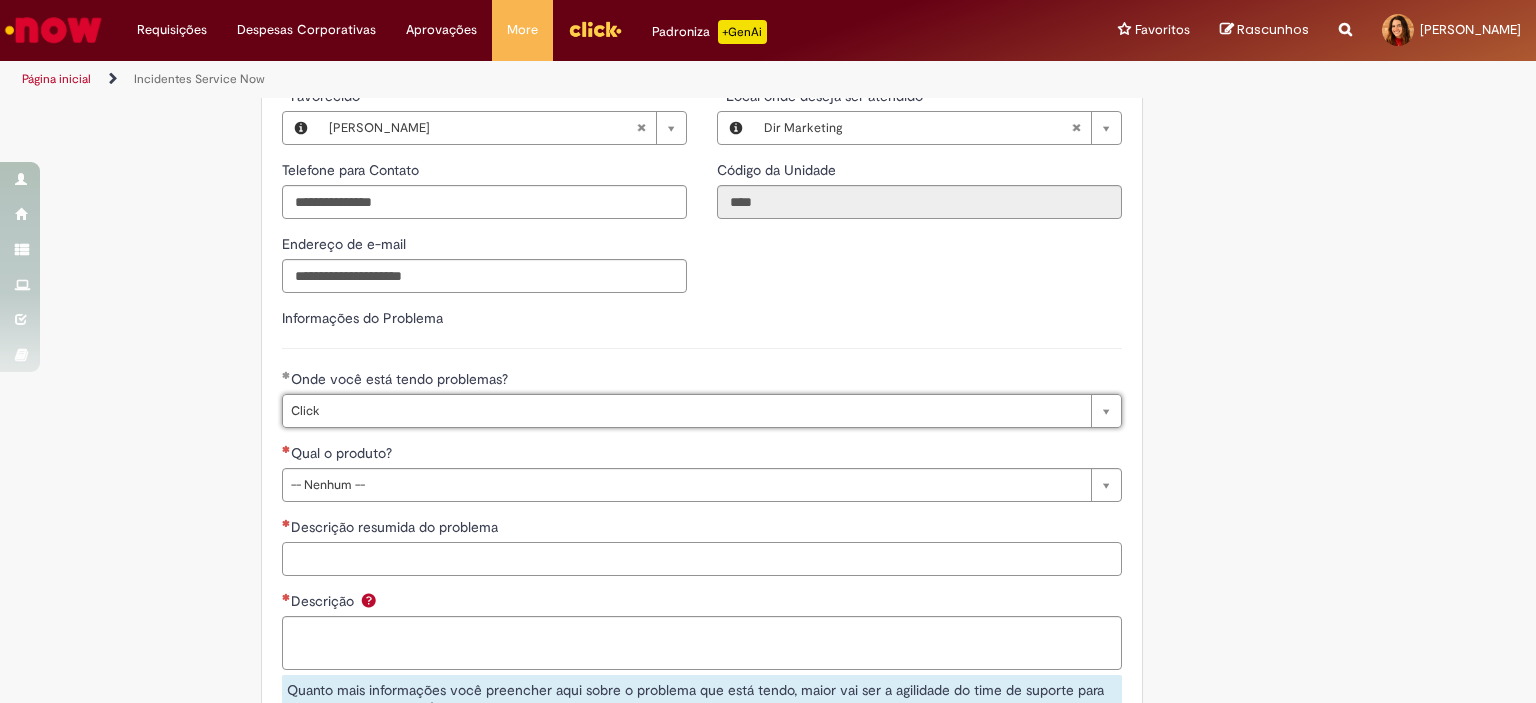 click on "Descrição resumida do problema" at bounding box center (702, 559) 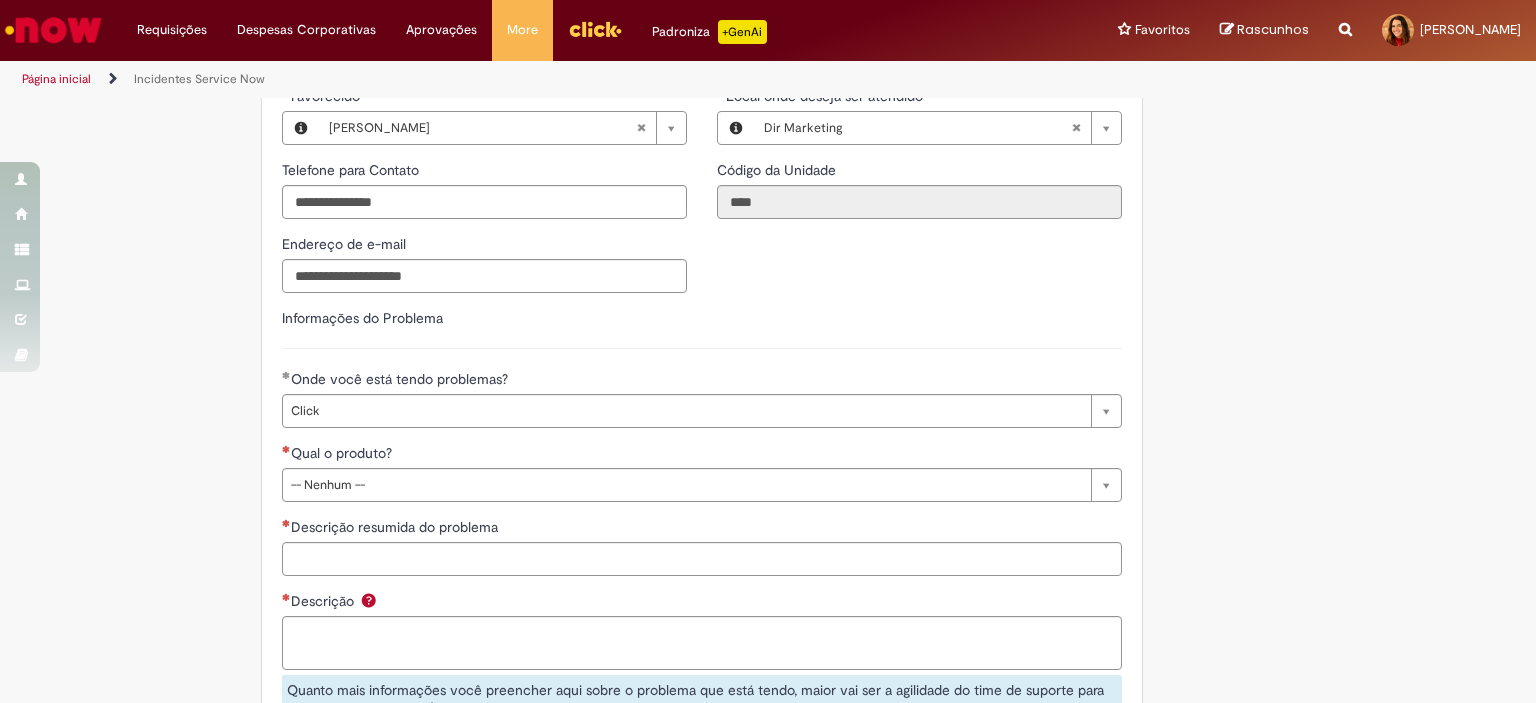 click on "Qual o produto?" at bounding box center (343, 453) 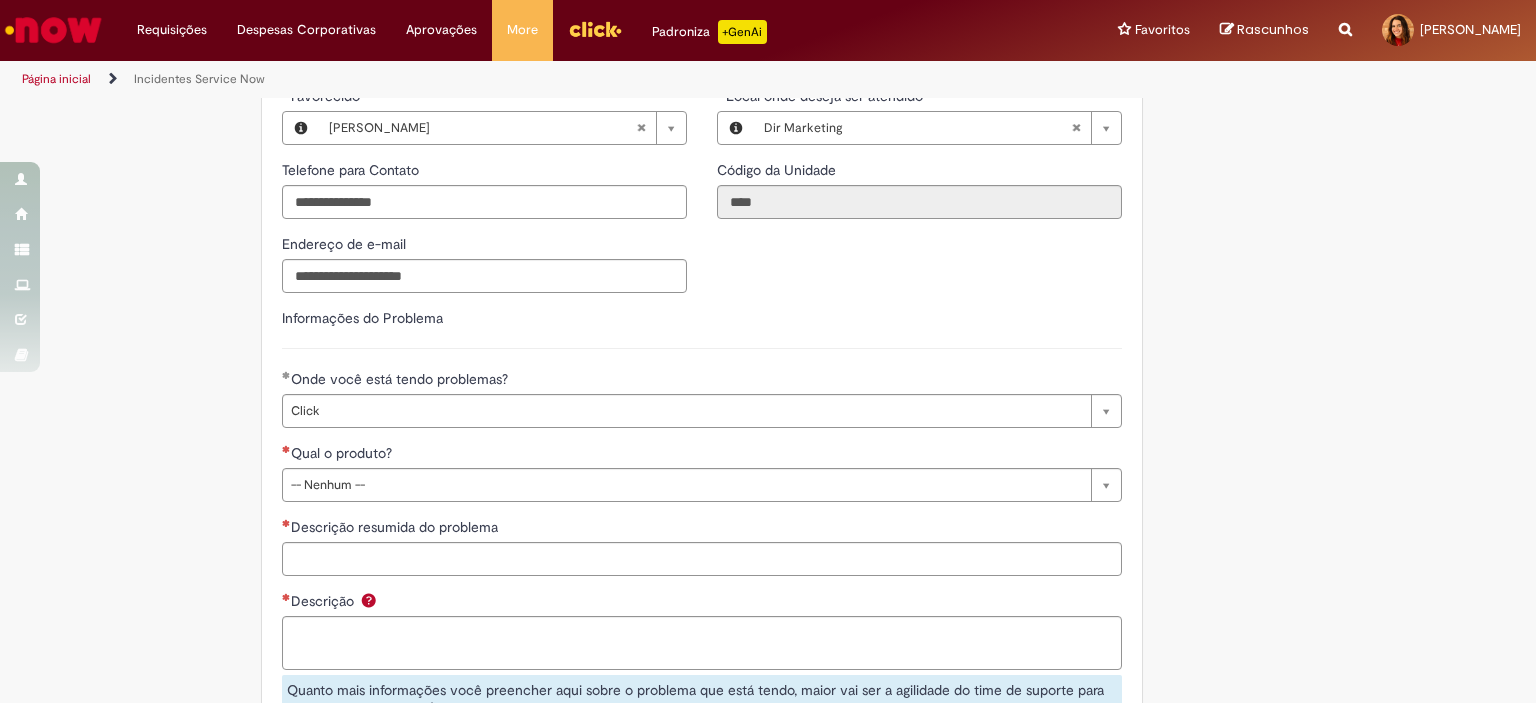 click on "Adicionar a Favoritos
Incidentes Service Now
Oferta destinada à abertura de incidentes no ServiceNow.
Para Relatar Incidentes em Produtos Específicos da Plataforma ServiceNow
Abra este registro para relatar problemas relacionados a funcionalidades que estavam operando corretamente anteriormente, mas que agora não estão funcionando ou estão apresentando falhas. Esse incidente pode estar associado a um dos seguintes produtos da plataforma ServiceNow ou sistemas internos:
Click
Now
Lupi
Now One
Se o seu problema for relacionado a sistemas externos ou plataformas fora do escopo da ServiceNow, como:
SAP
VD
Workday
Office 365
ConectaFahz
Aurora
WMS
BEES
Authenticator     entre outros...
Por favor, abra um incidente no  Portal NOW Global.
Importante
Urgência Grupo resolvedor          Pesquisar usando lista" at bounding box center [670, 172] 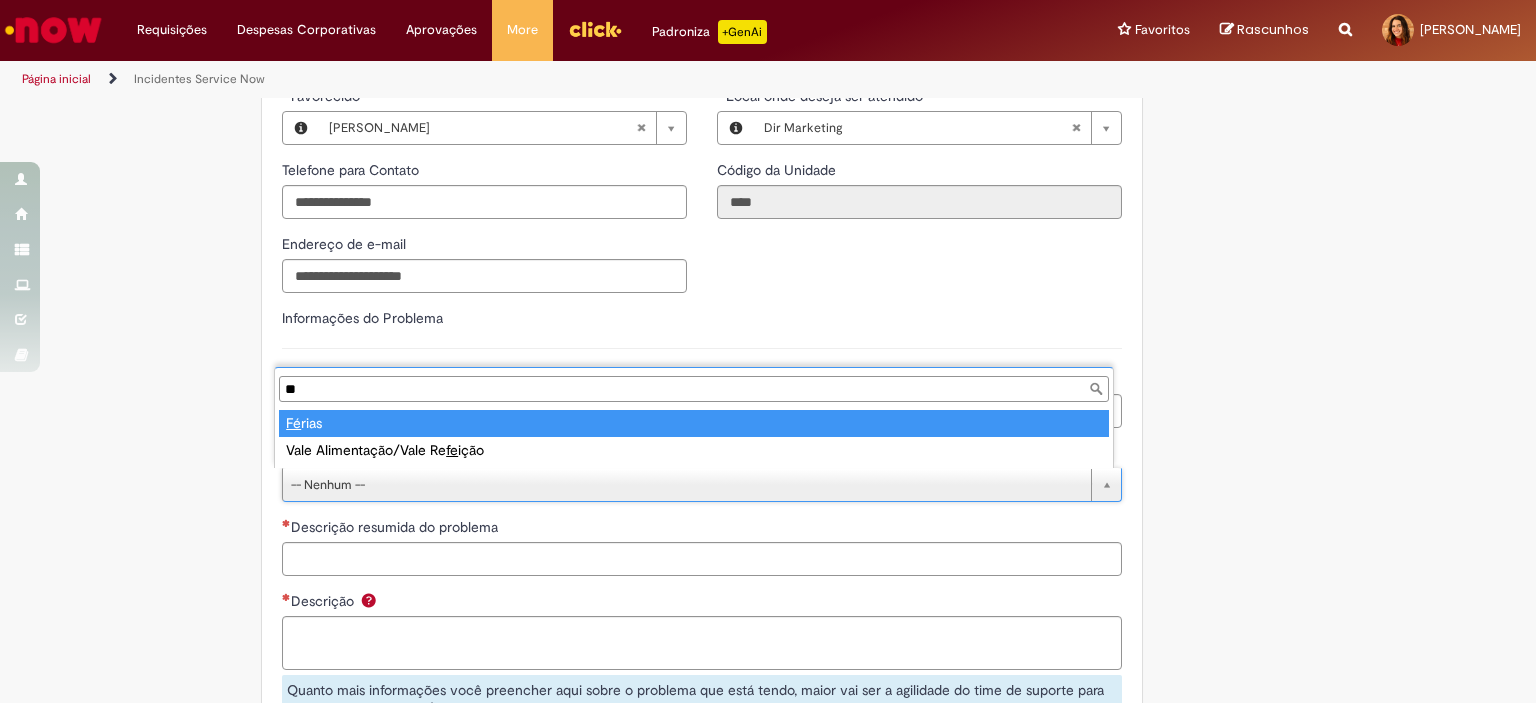 type on "**" 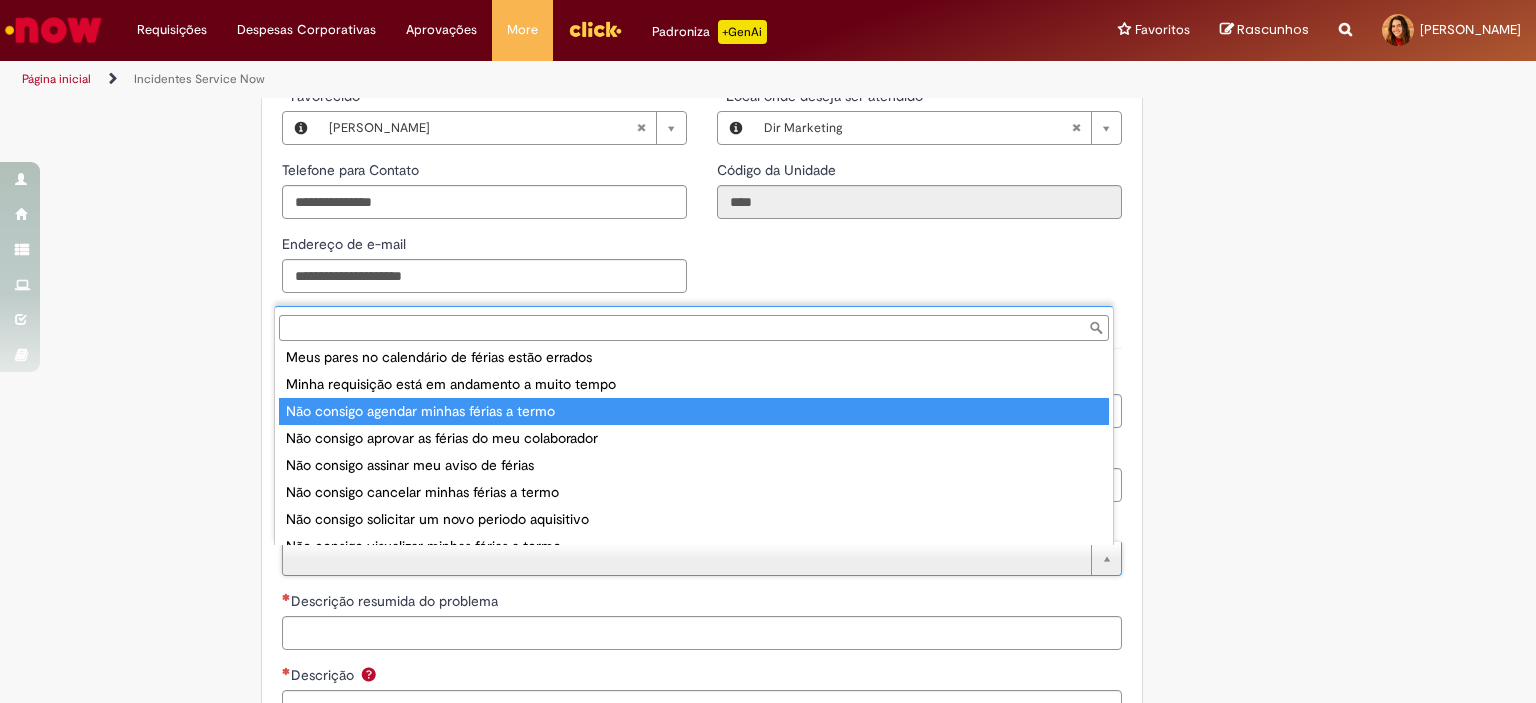 scroll, scrollTop: 148, scrollLeft: 0, axis: vertical 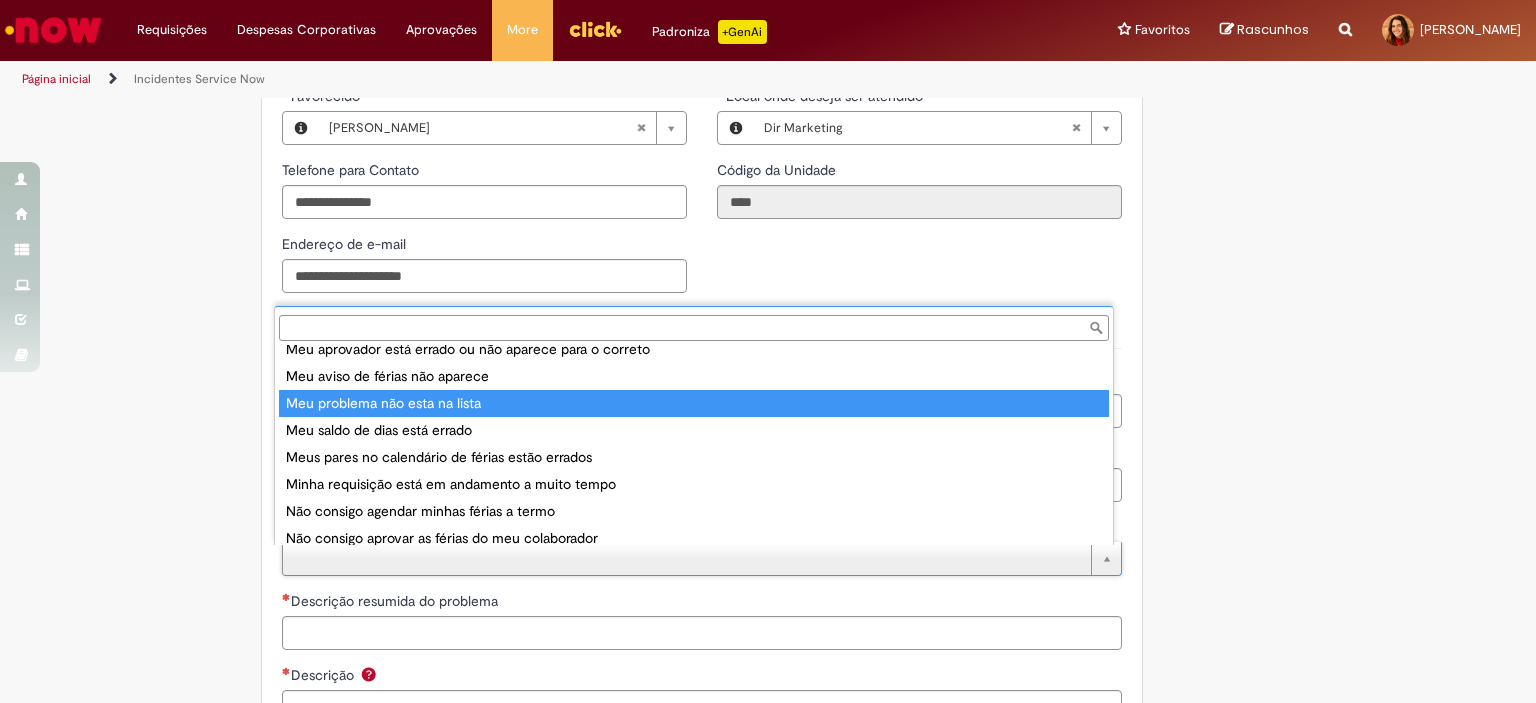 type on "**********" 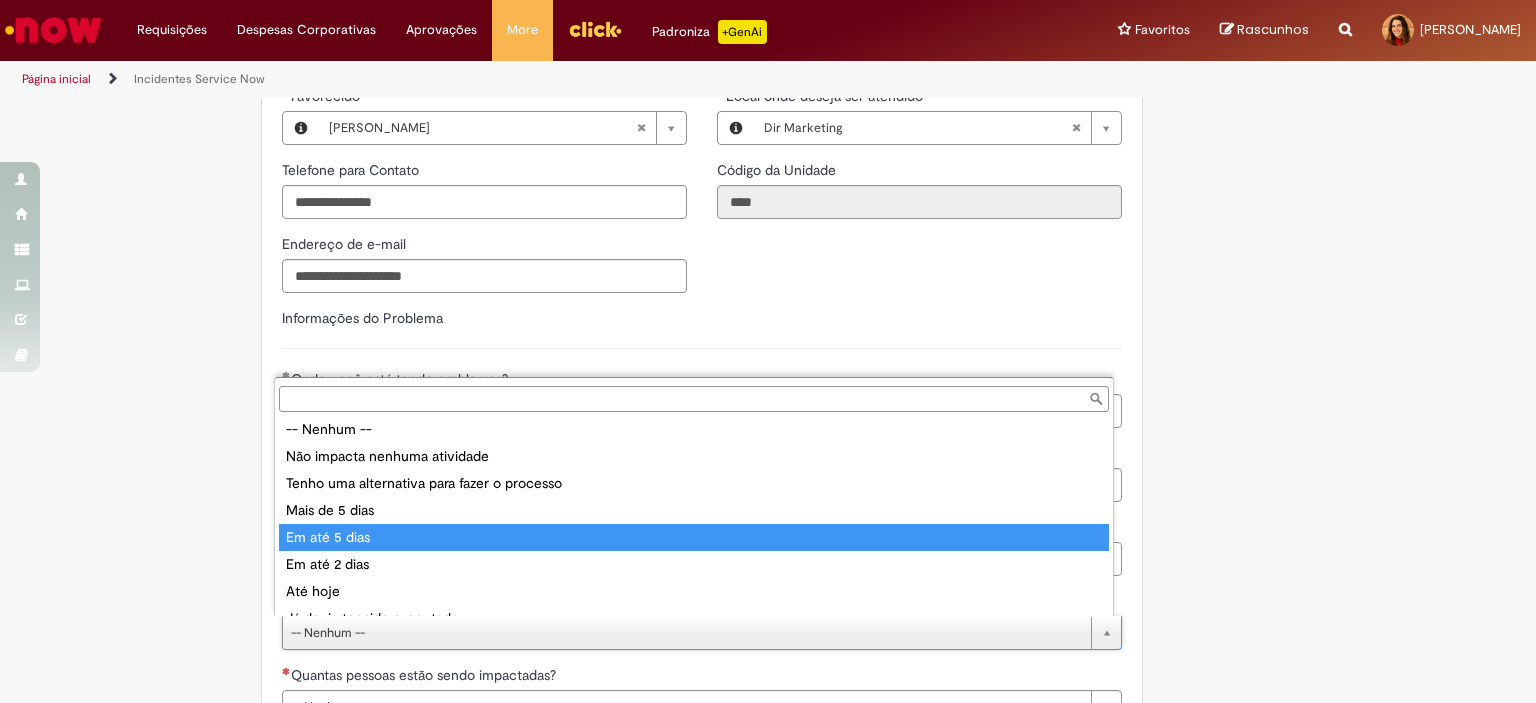 scroll, scrollTop: 0, scrollLeft: 0, axis: both 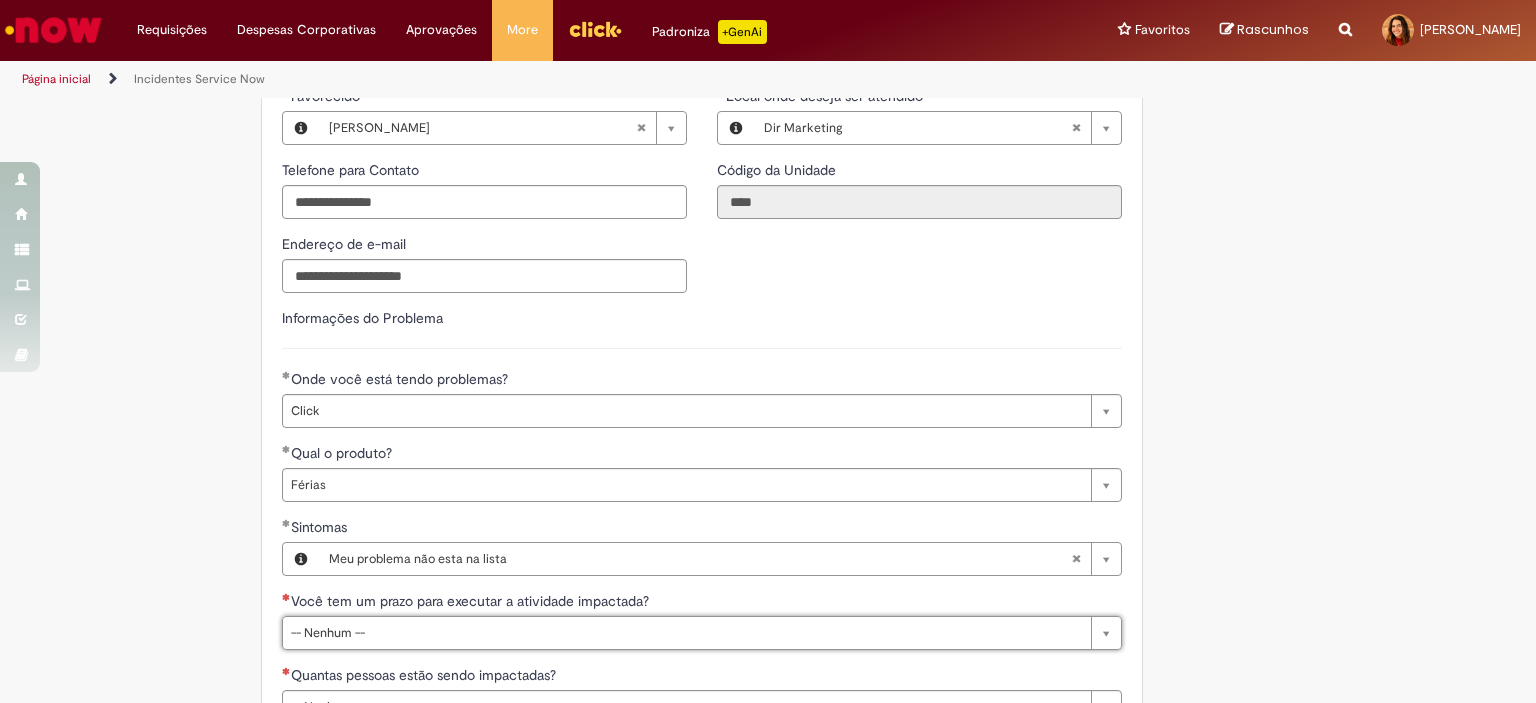 click on "Adicionar a Favoritos
Incidentes Service Now
Oferta destinada à abertura de incidentes no ServiceNow.
Para Relatar Incidentes em Produtos Específicos da Plataforma ServiceNow
Abra este registro para relatar problemas relacionados a funcionalidades que estavam operando corretamente anteriormente, mas que agora não estão funcionando ou estão apresentando falhas. Esse incidente pode estar associado a um dos seguintes produtos da plataforma ServiceNow ou sistemas internos:
Click
Now
Lupi
Now One
Se o seu problema for relacionado a sistemas externos ou plataformas fora do escopo da ServiceNow, como:
SAP
VD
Workday
Office 365
ConectaFahz
Aurora
WMS
BEES
Authenticator     entre outros...
Por favor, abra um incidente no  Portal NOW Global.
Importante
Urgência Grupo resolvedor                     Grupo resolvedor" at bounding box center [670, 283] 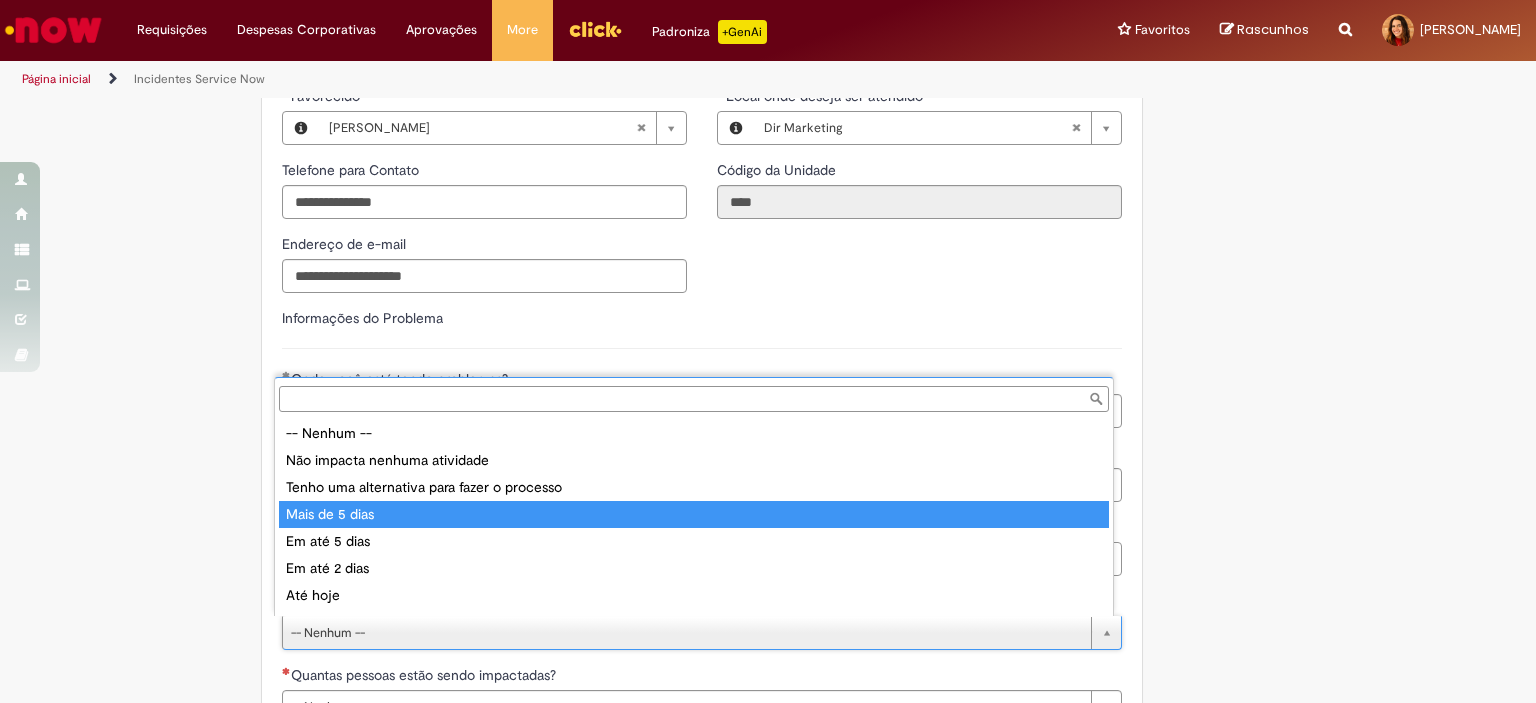 drag, startPoint x: 300, startPoint y: 497, endPoint x: 317, endPoint y: 506, distance: 19.235384 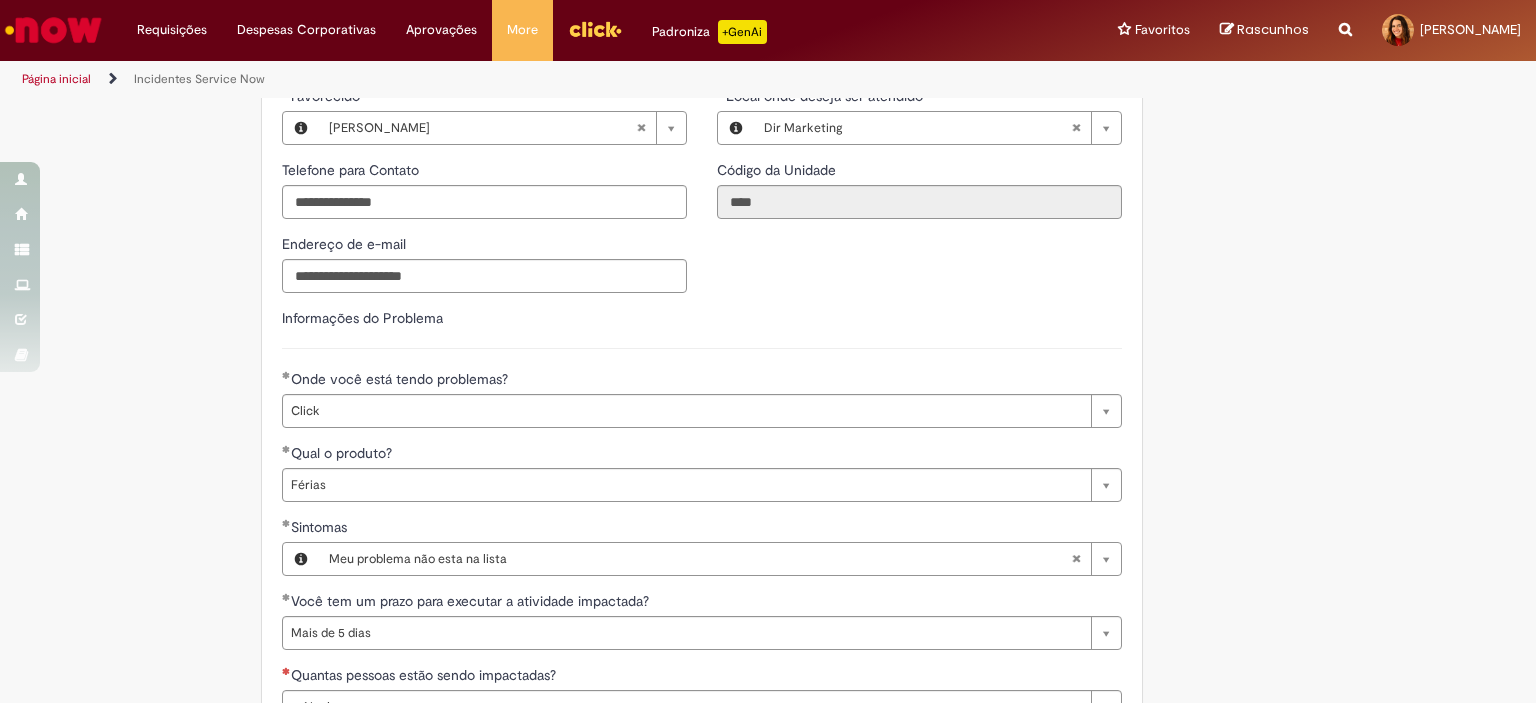 click on "Tire dúvidas com LupiAssist    +GenAI
Oi! Eu sou LupiAssist, uma Inteligência Artificial Generativa em constante aprendizado   Meu conteúdo é monitorado para trazer uma melhor experiência
Dúvidas comuns:
Só mais um instante, estou consultando nossas bases de conhecimento  e escrevendo a melhor resposta pra você!
Title
Lorem ipsum dolor sit amet    Fazer uma nova pergunta
Gerei esta resposta utilizando IA Generativa em conjunto com os nossos padrões. Em caso de divergência, os documentos oficiais prevalecerão.
Saiba mais em:
Ou ligue para:
E aí, te ajudei?
Sim, obrigado!" at bounding box center [768, 284] 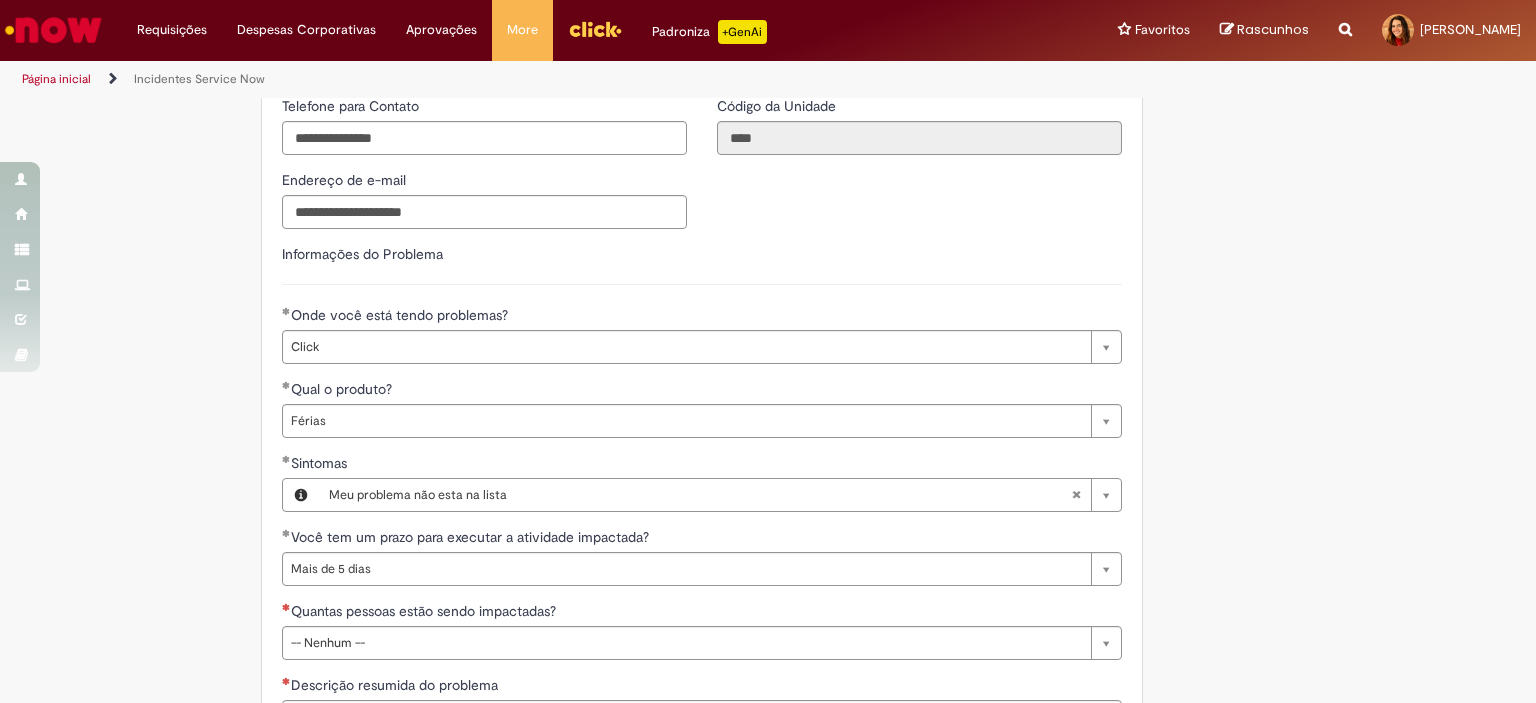 scroll, scrollTop: 800, scrollLeft: 0, axis: vertical 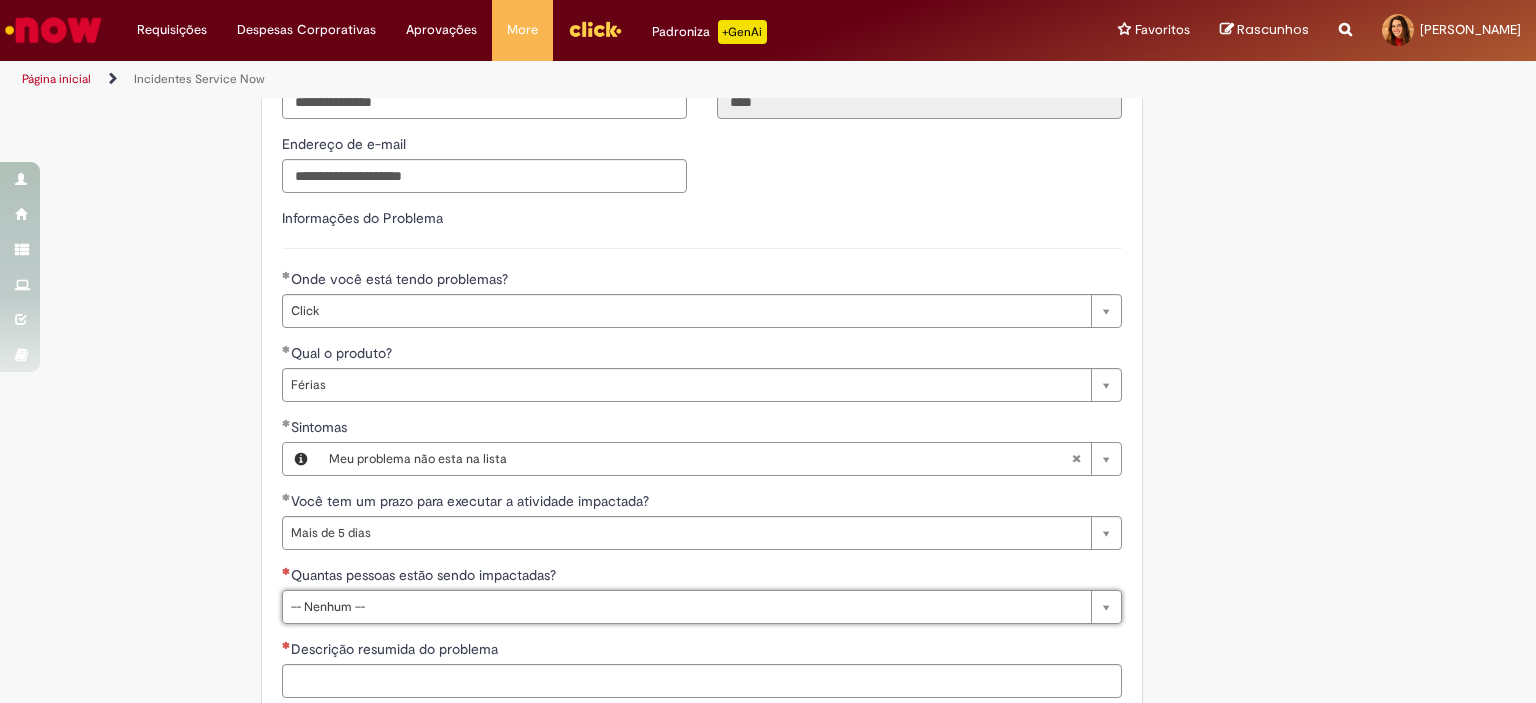 click on "Adicionar a Favoritos
Incidentes Service Now
Oferta destinada à abertura de incidentes no ServiceNow.
Para Relatar Incidentes em Produtos Específicos da Plataforma ServiceNow
Abra este registro para relatar problemas relacionados a funcionalidades que estavam operando corretamente anteriormente, mas que agora não estão funcionando ou estão apresentando falhas. Esse incidente pode estar associado a um dos seguintes produtos da plataforma ServiceNow ou sistemas internos:
Click
Now
Lupi
Now One
Se o seu problema for relacionado a sistemas externos ou plataformas fora do escopo da ServiceNow, como:
SAP
VD
Workday
Office 365
ConectaFahz
Aurora
WMS
BEES
Authenticator     entre outros...
Por favor, abra um incidente no  Portal NOW Global.
Importante
Urgência Grupo resolvedor                     Grupo resolvedor" at bounding box center [670, 183] 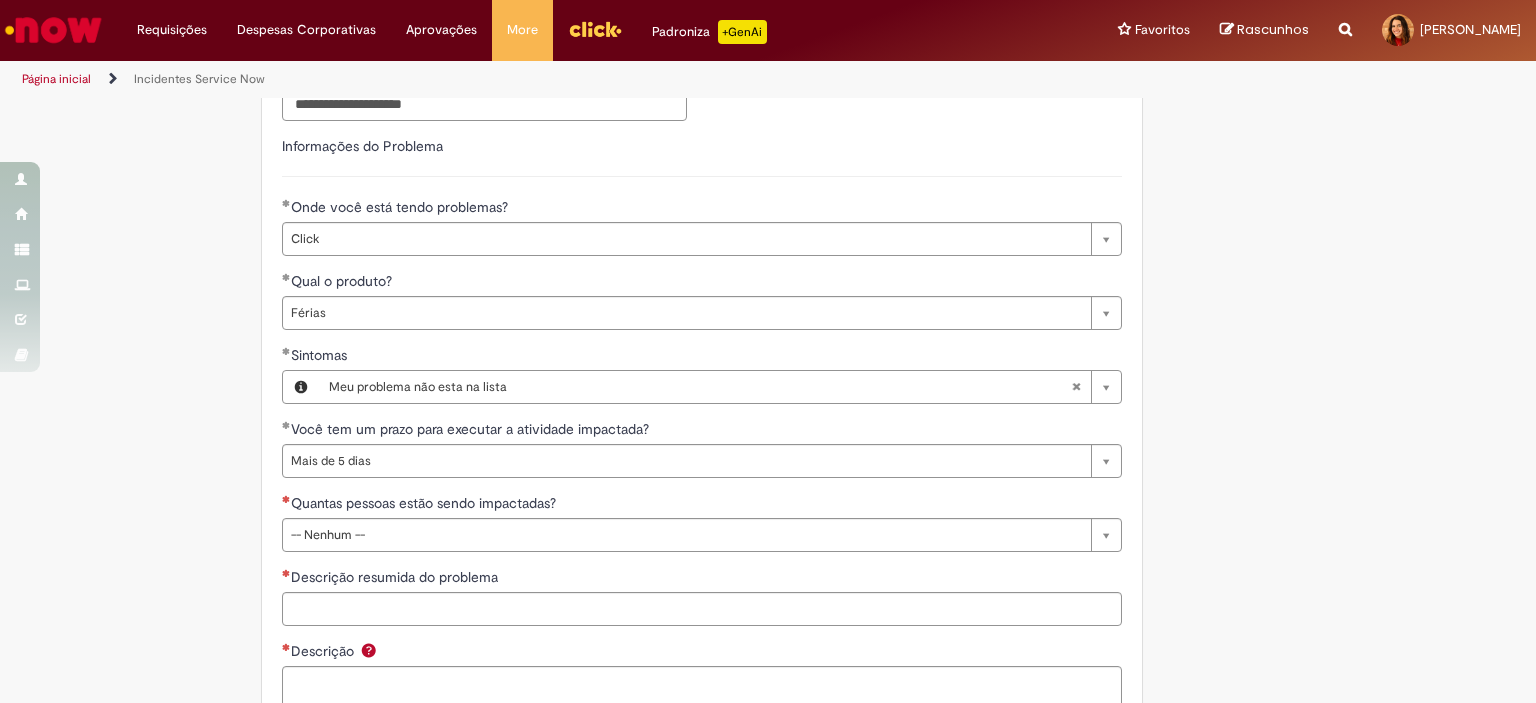 scroll, scrollTop: 1000, scrollLeft: 0, axis: vertical 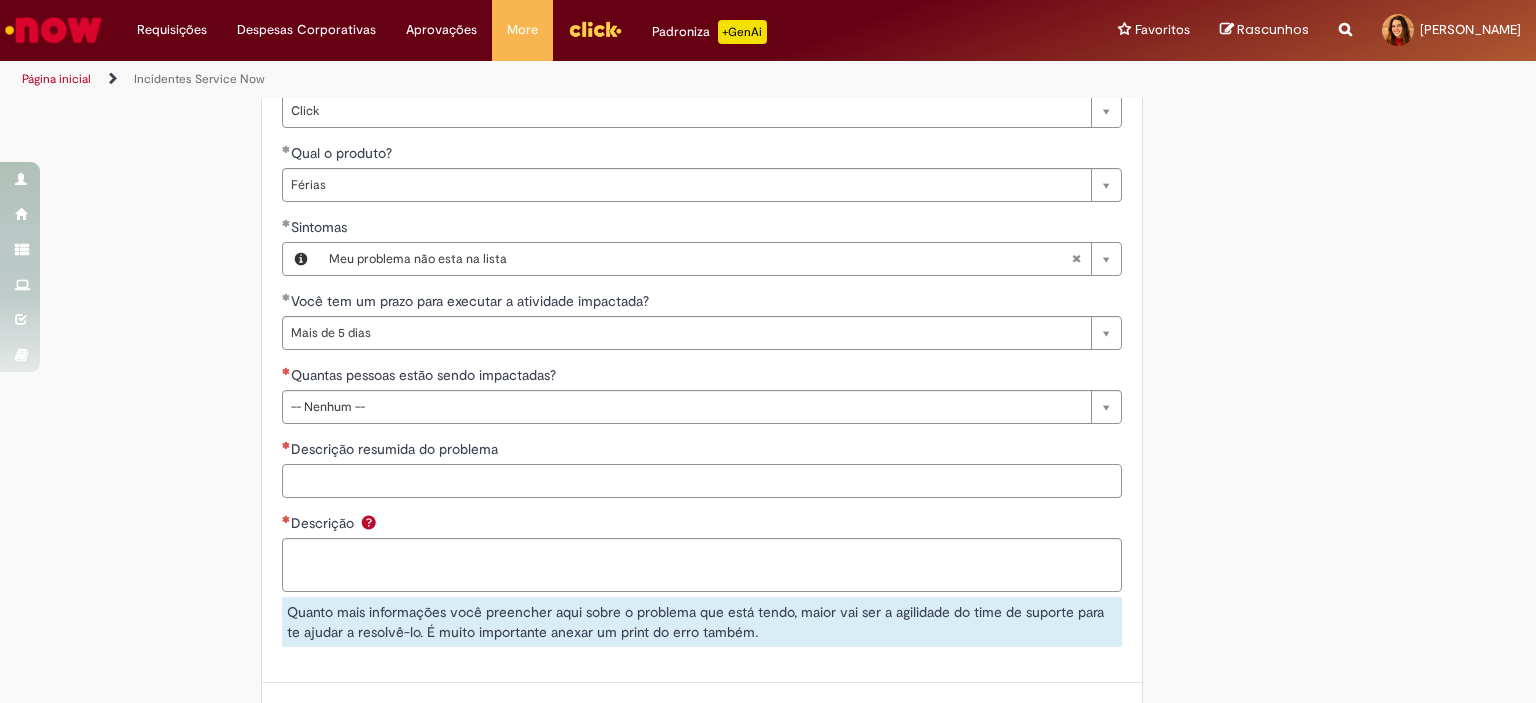 click on "Descrição resumida do problema" at bounding box center (702, 481) 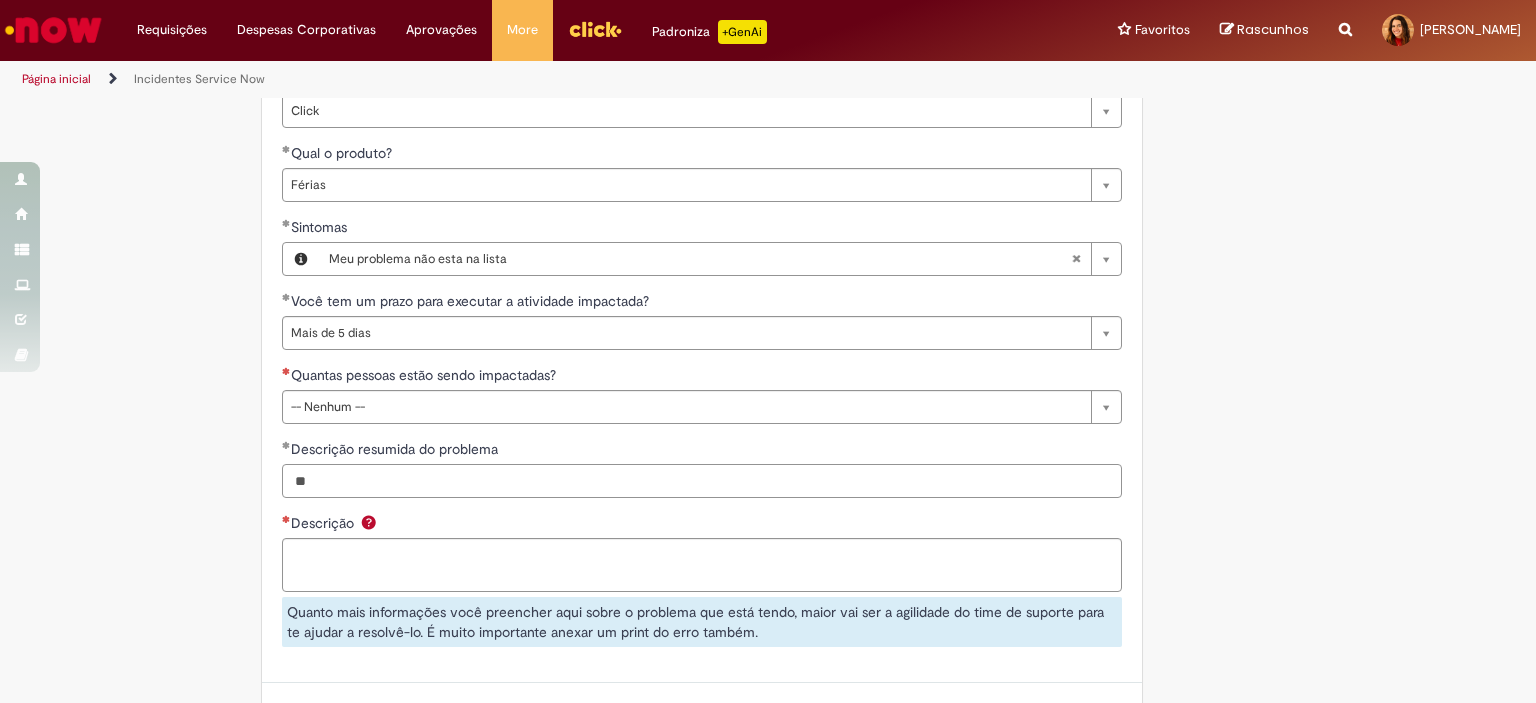 type on "*" 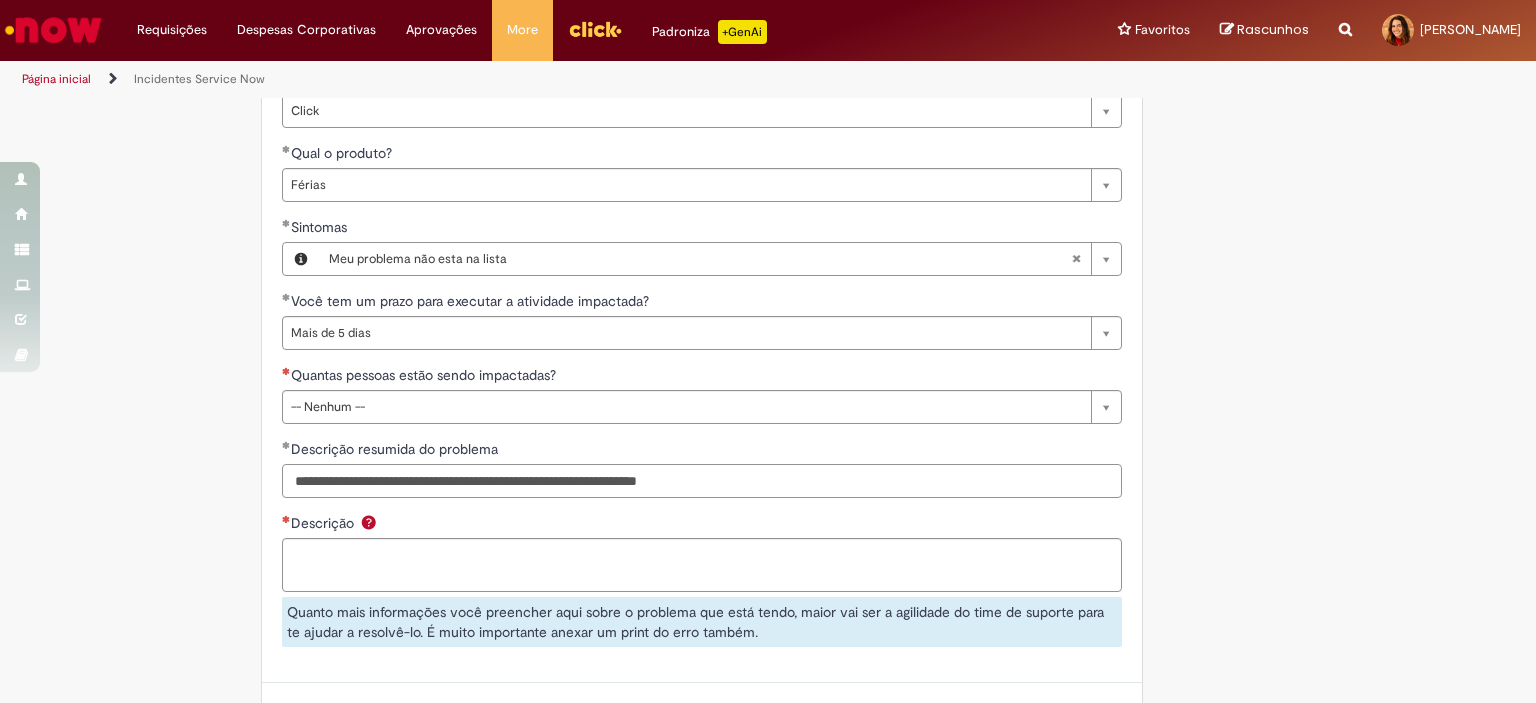 type on "**********" 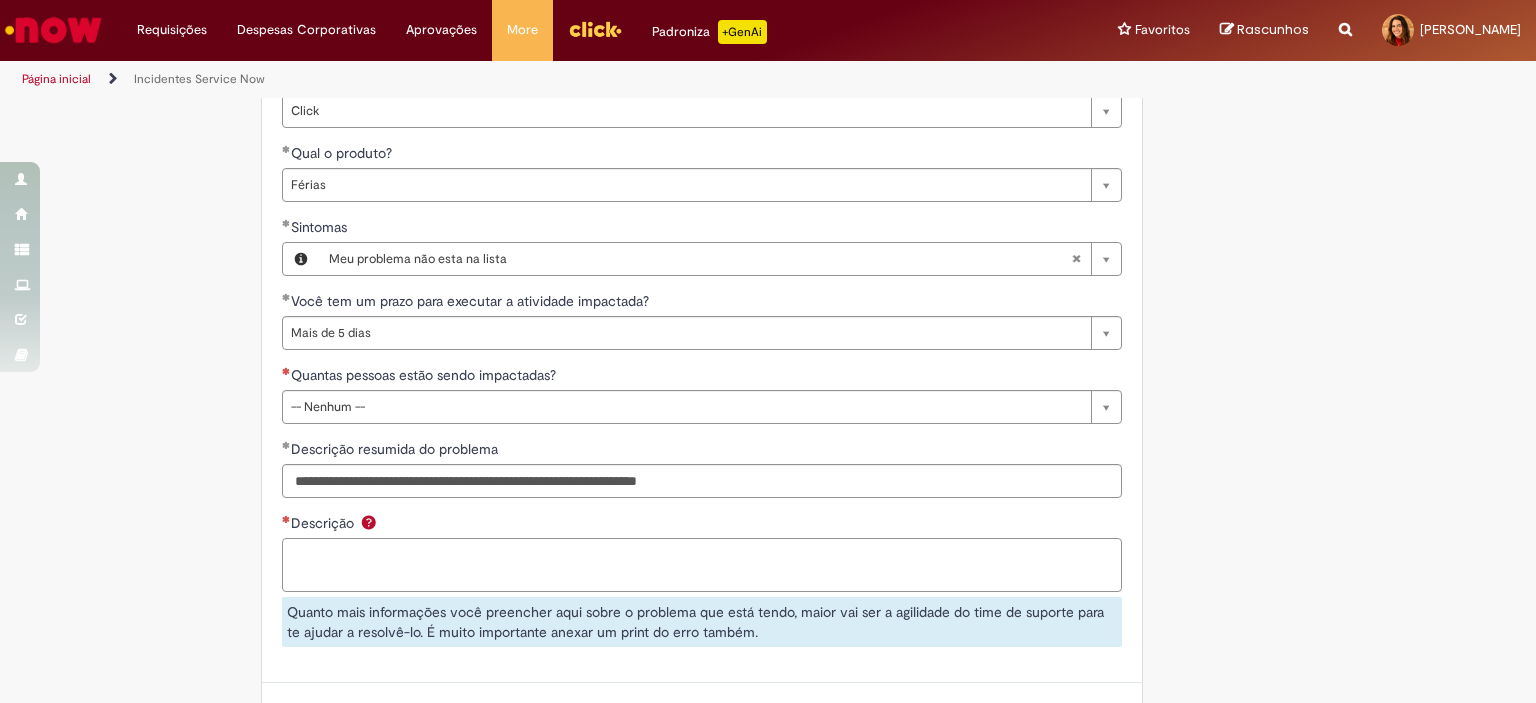 click on "Descrição" at bounding box center [702, 565] 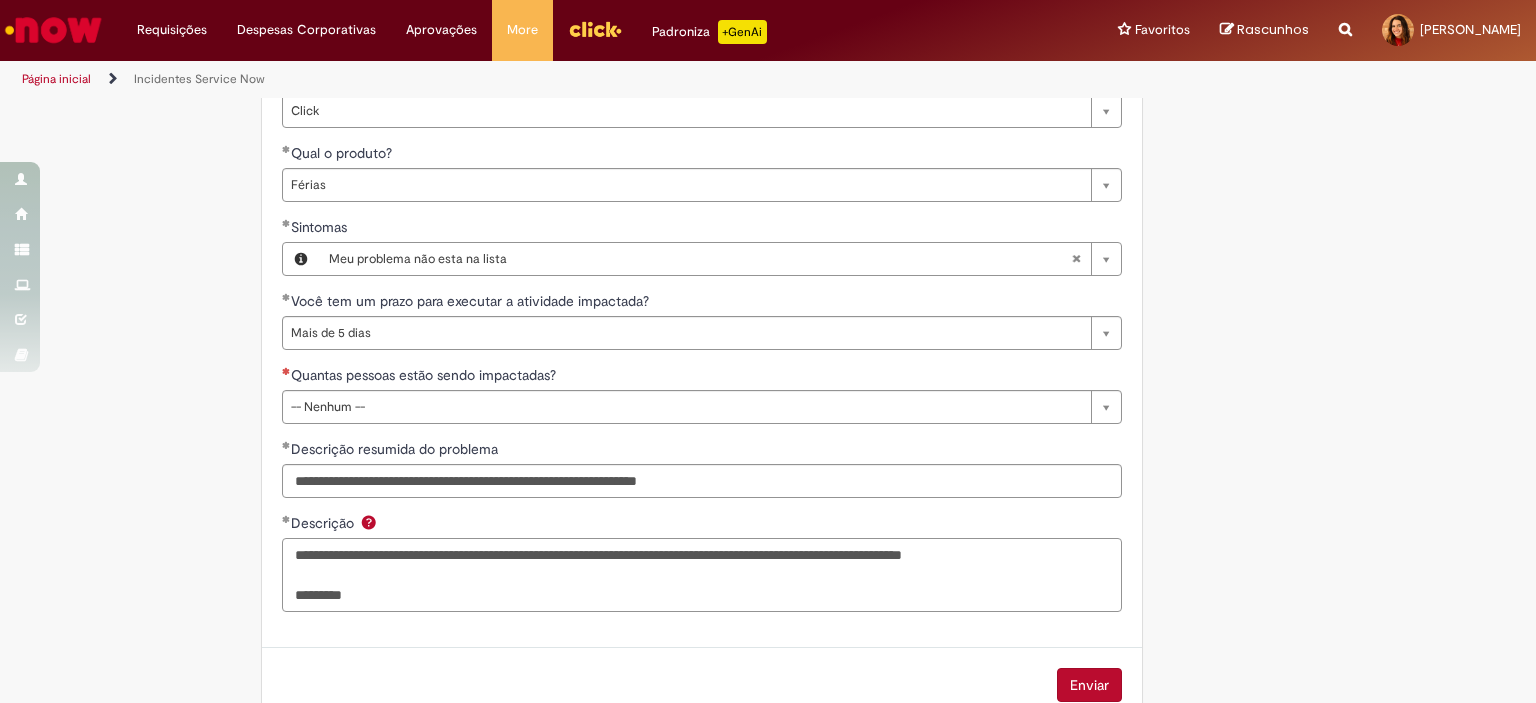 click on "**********" at bounding box center [702, 575] 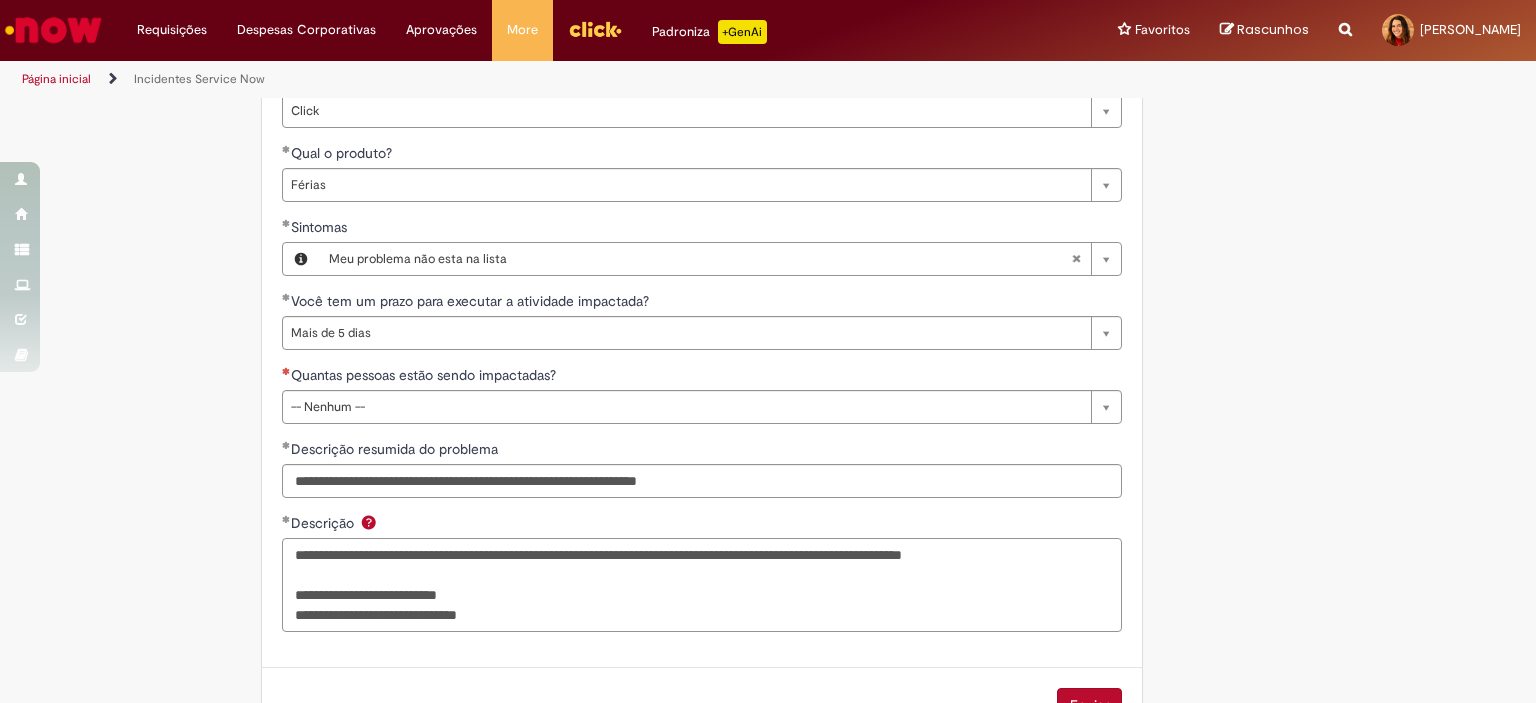 click on "**********" at bounding box center [702, 585] 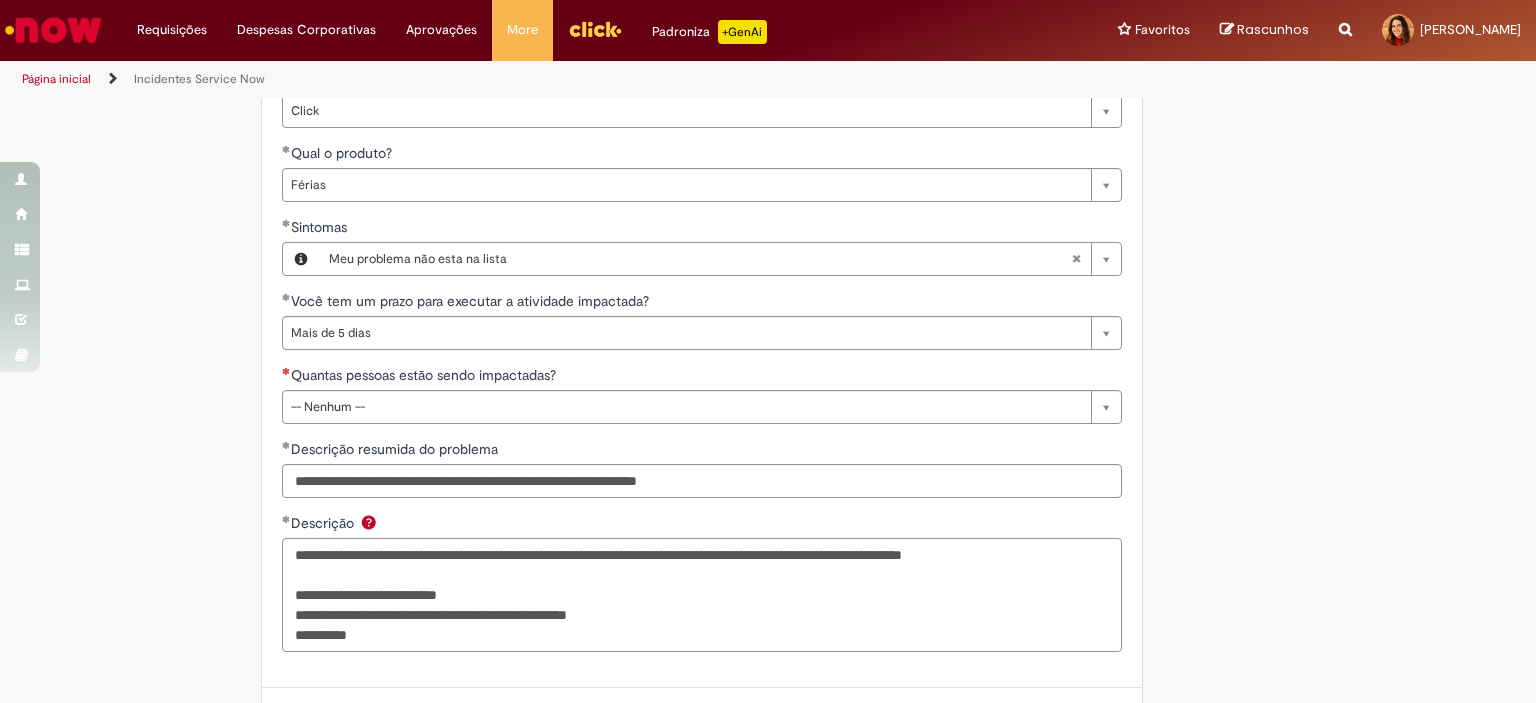 click on "**********" at bounding box center [702, 595] 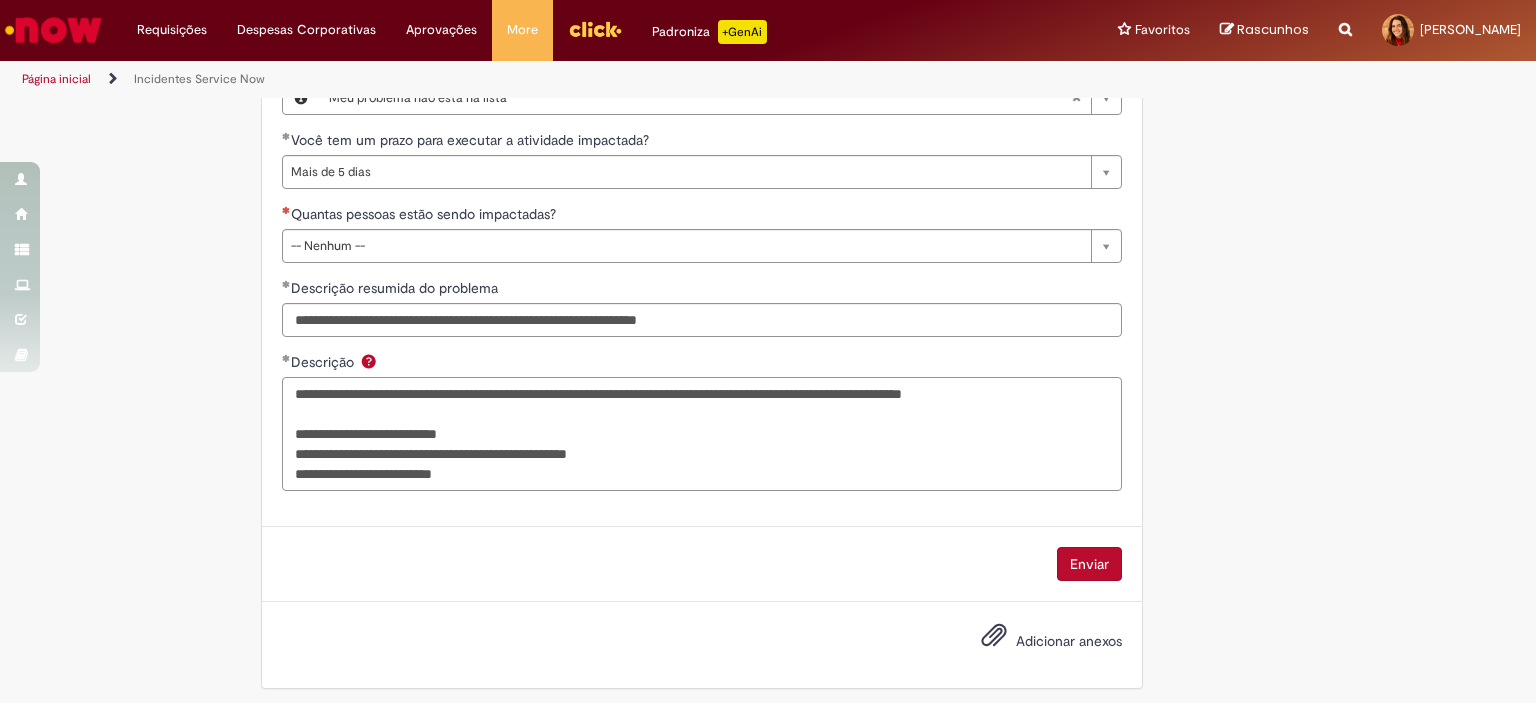 scroll, scrollTop: 1167, scrollLeft: 0, axis: vertical 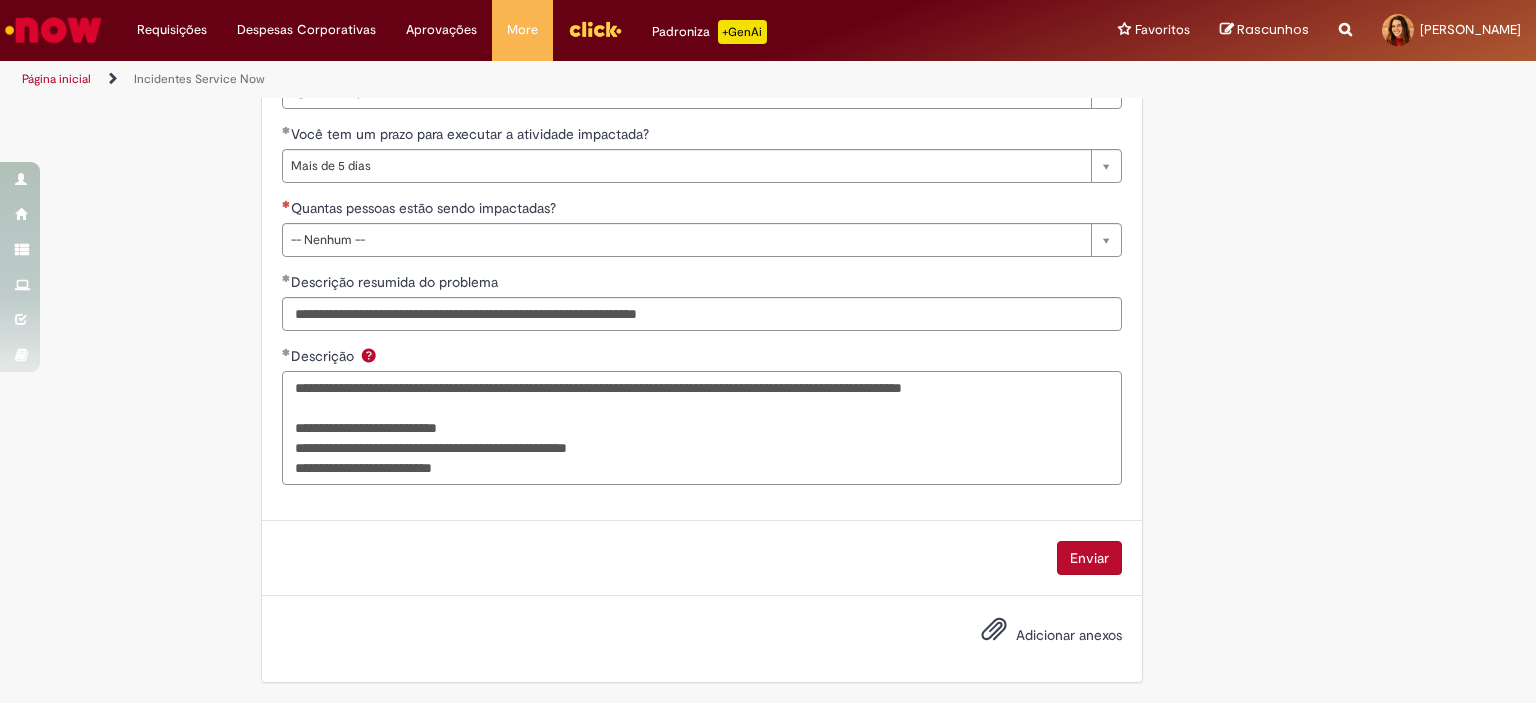 click on "**********" at bounding box center [702, 428] 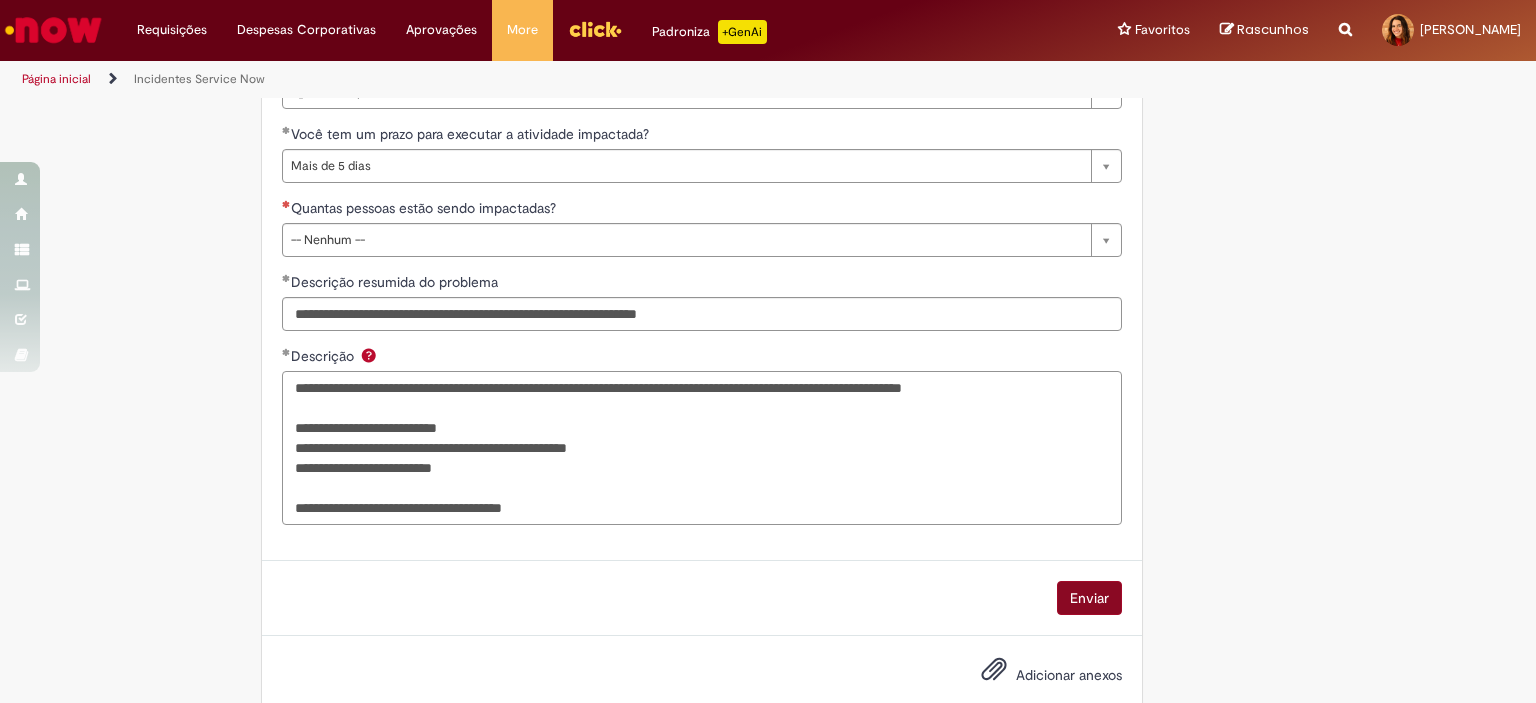 type on "**********" 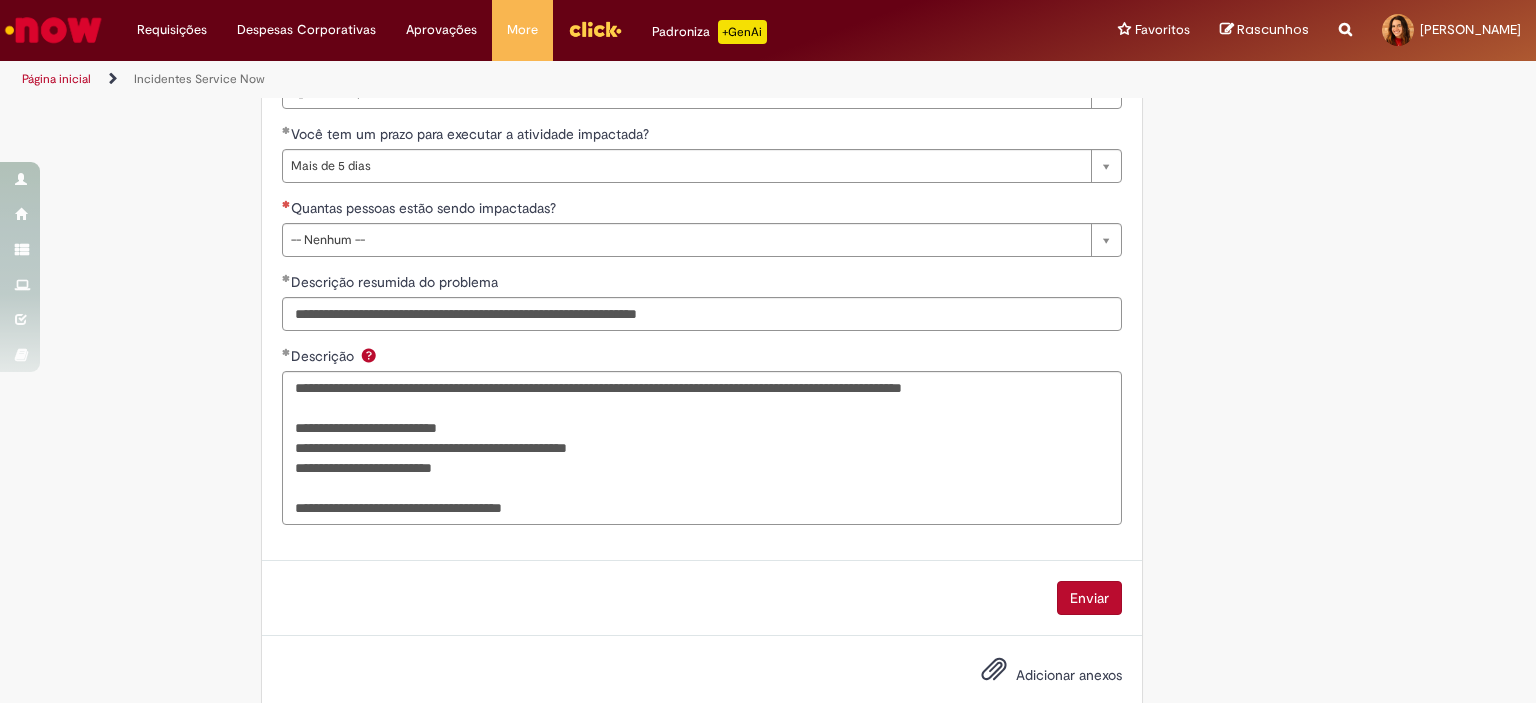 click on "Enviar" at bounding box center (1089, 598) 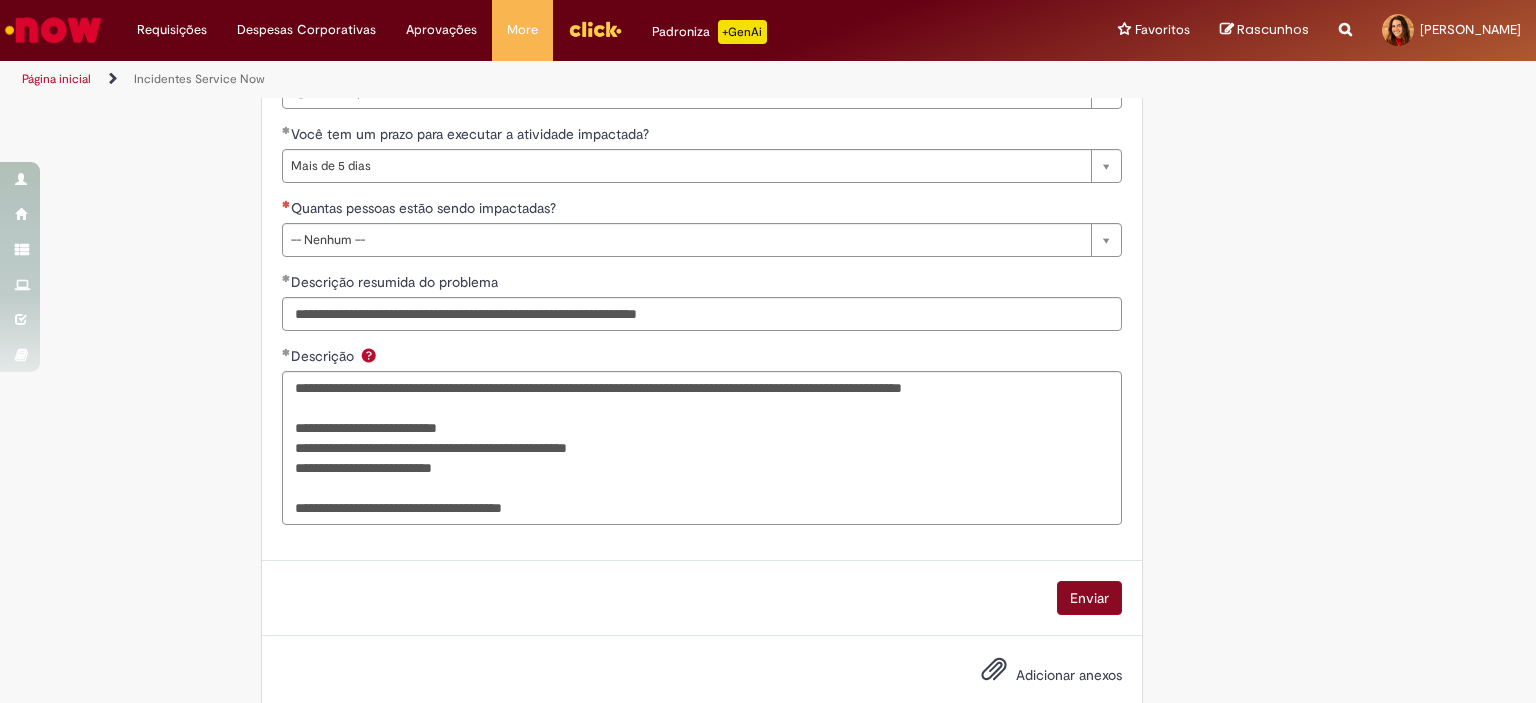 scroll, scrollTop: 1160, scrollLeft: 0, axis: vertical 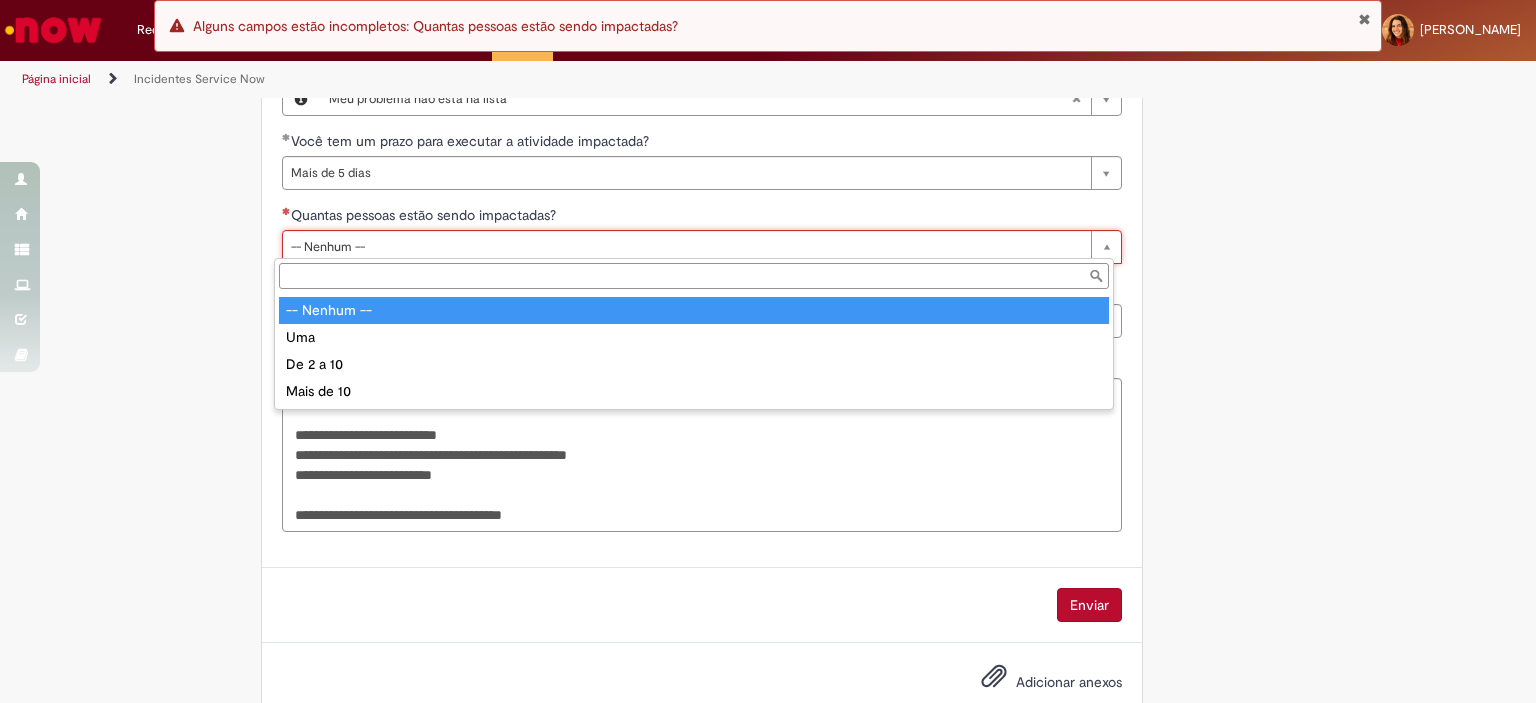 drag, startPoint x: 368, startPoint y: 251, endPoint x: 349, endPoint y: 276, distance: 31.400637 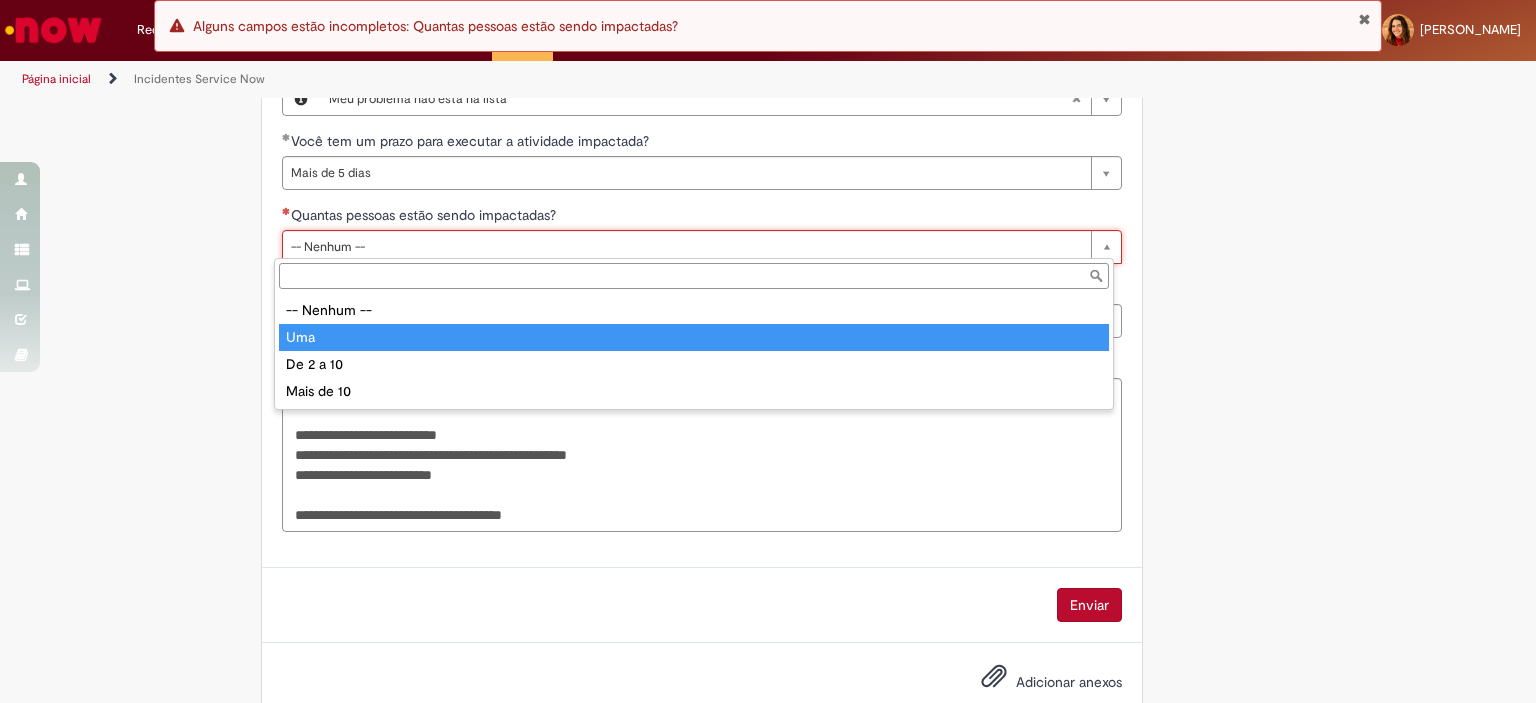 type on "***" 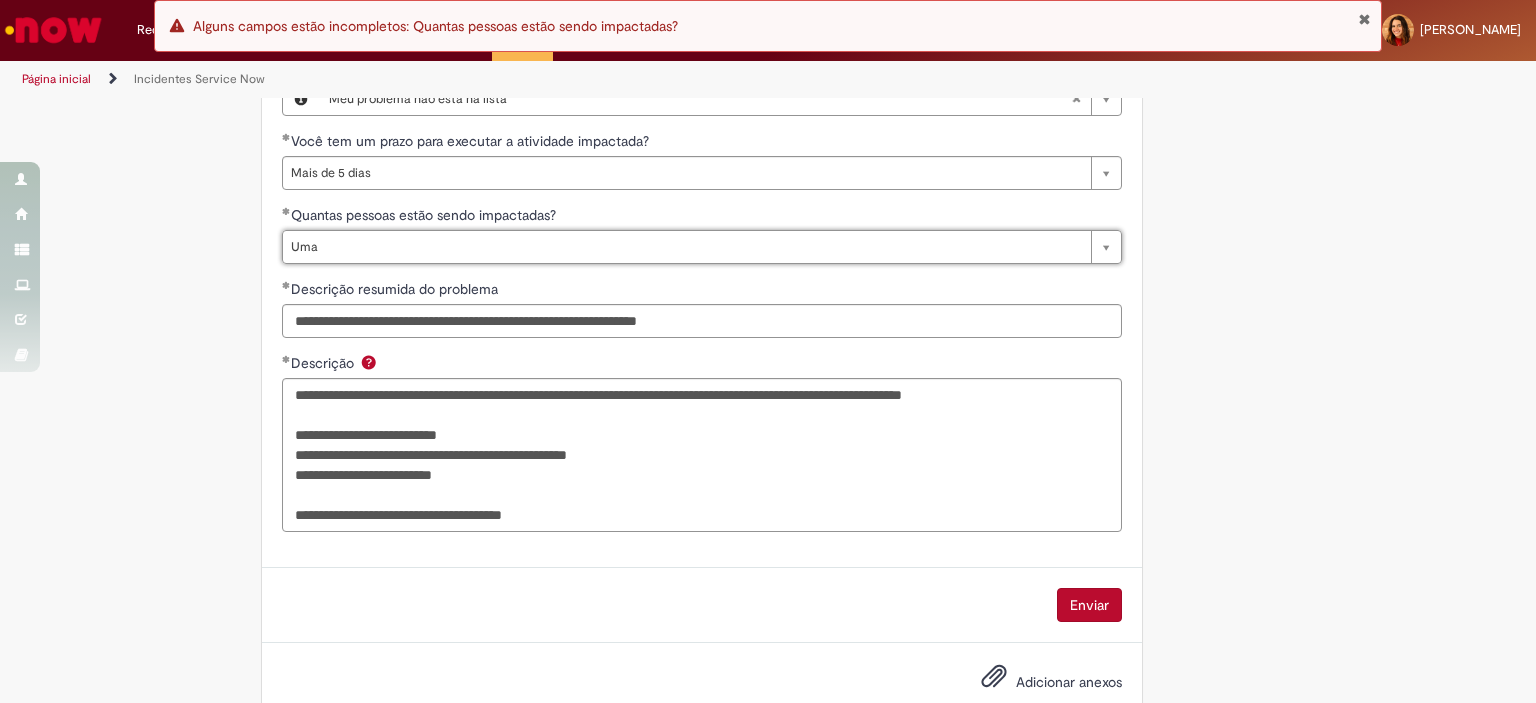 drag, startPoint x: 755, startPoint y: 589, endPoint x: 782, endPoint y: 589, distance: 27 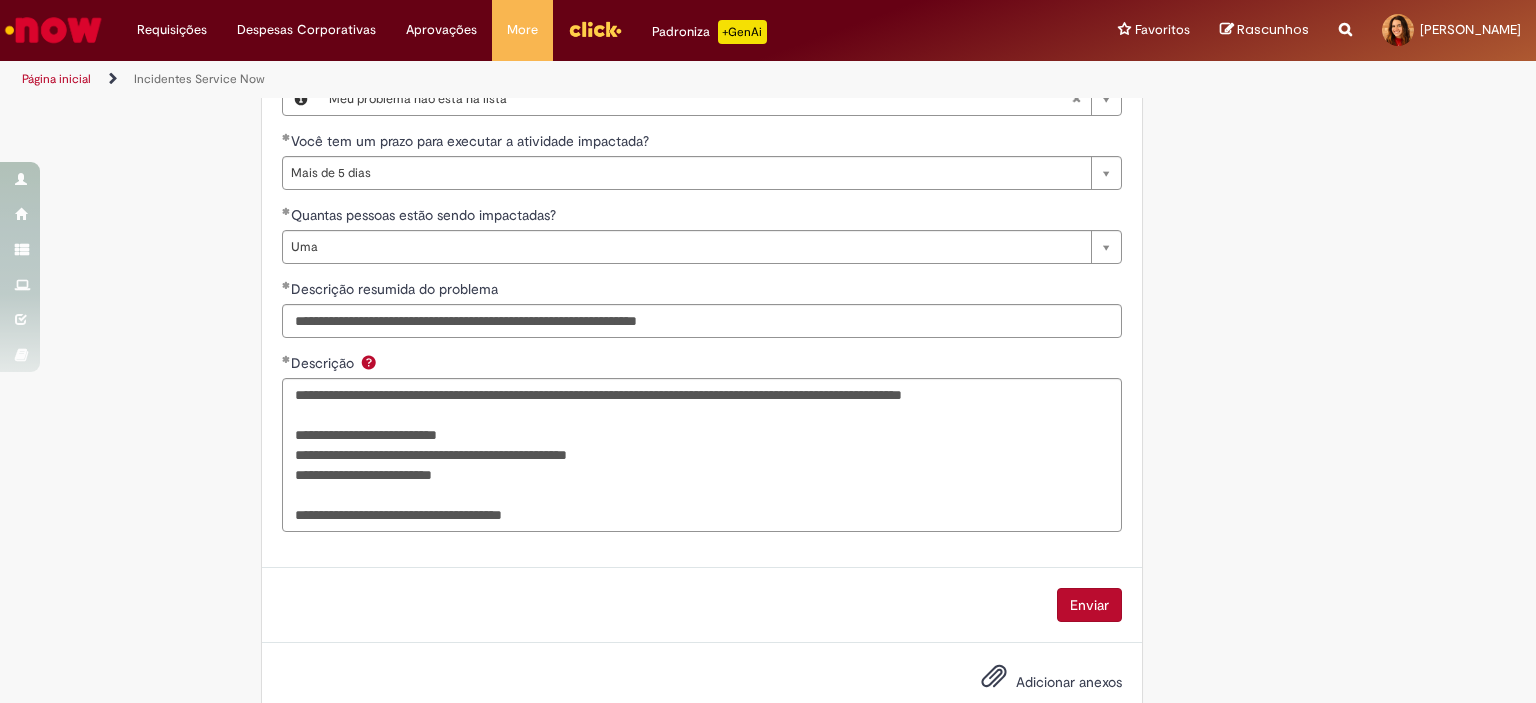 click on "Enviar" at bounding box center [1089, 605] 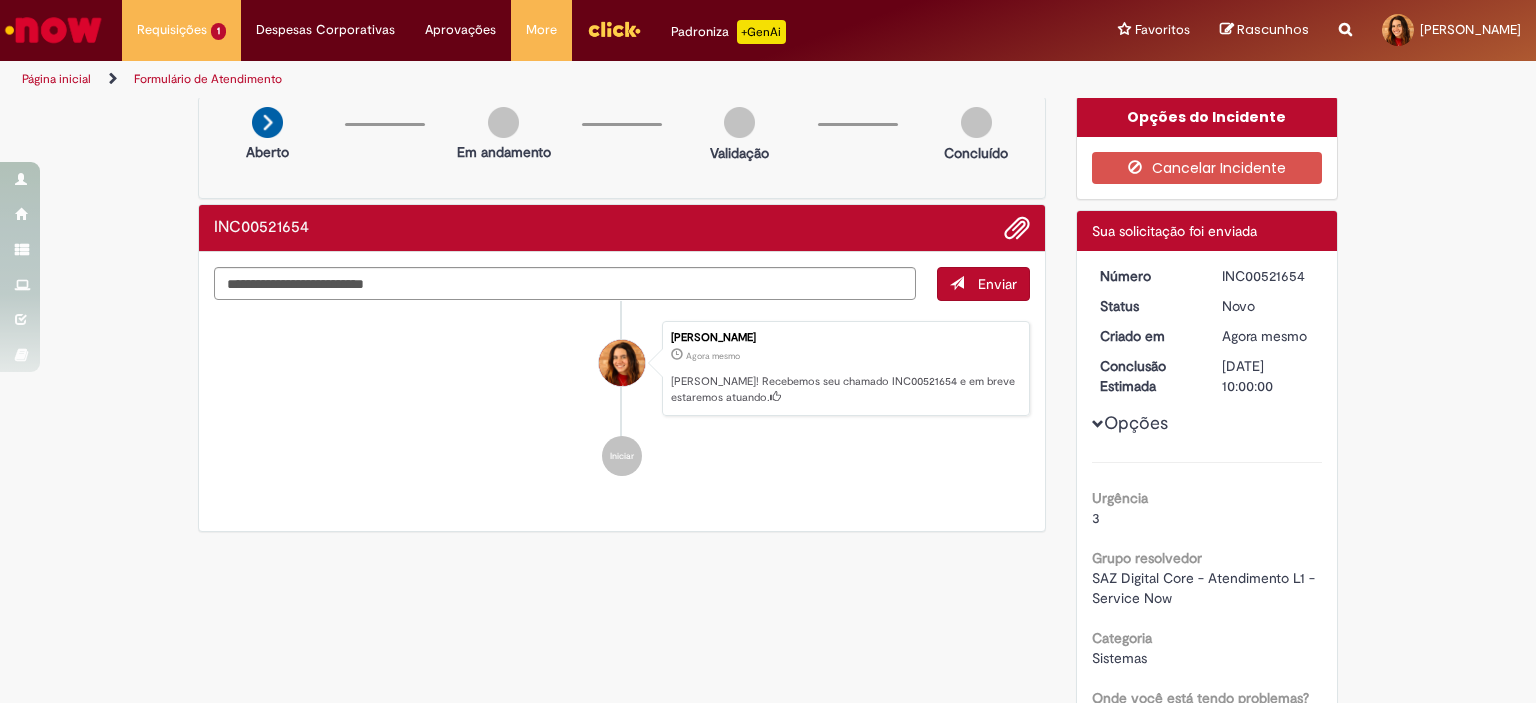 scroll, scrollTop: 0, scrollLeft: 0, axis: both 